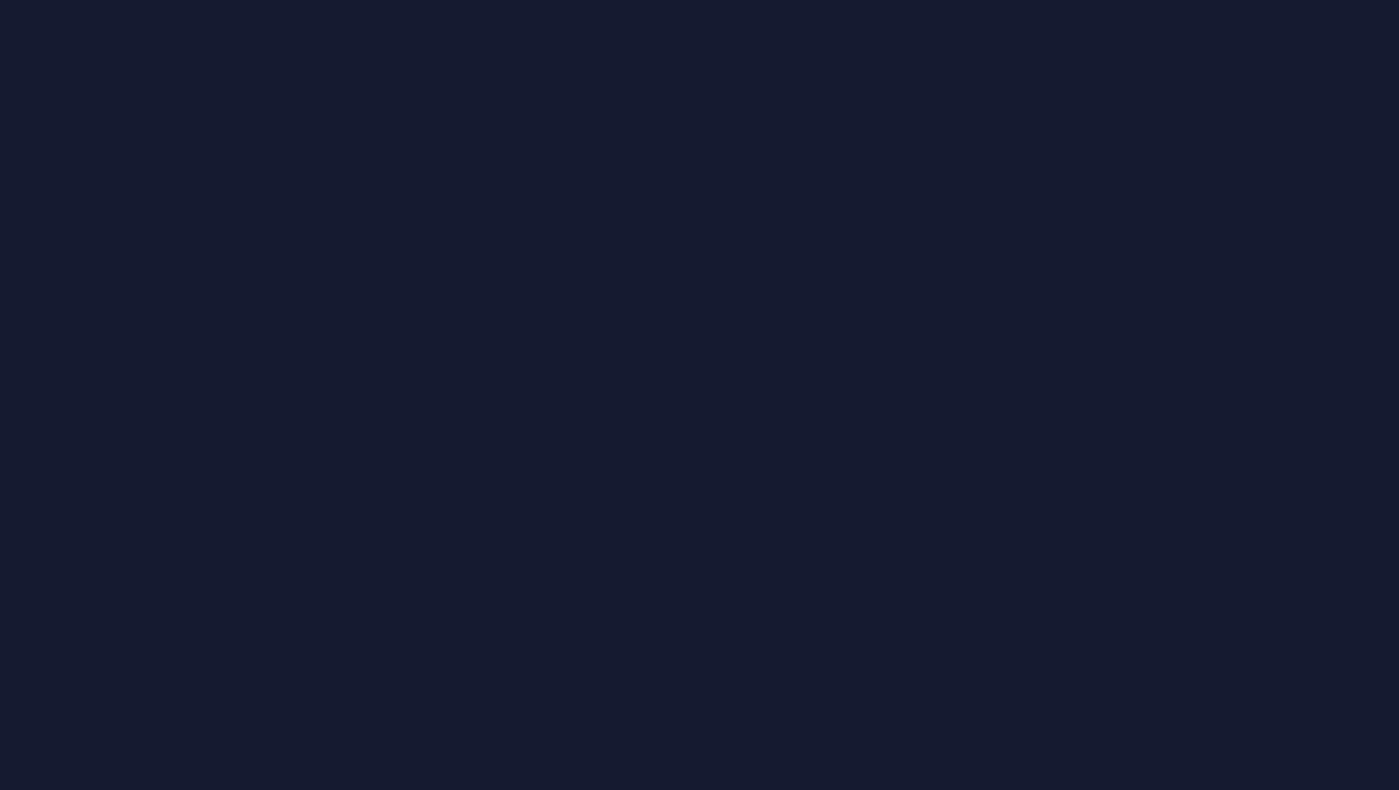 scroll, scrollTop: 0, scrollLeft: 0, axis: both 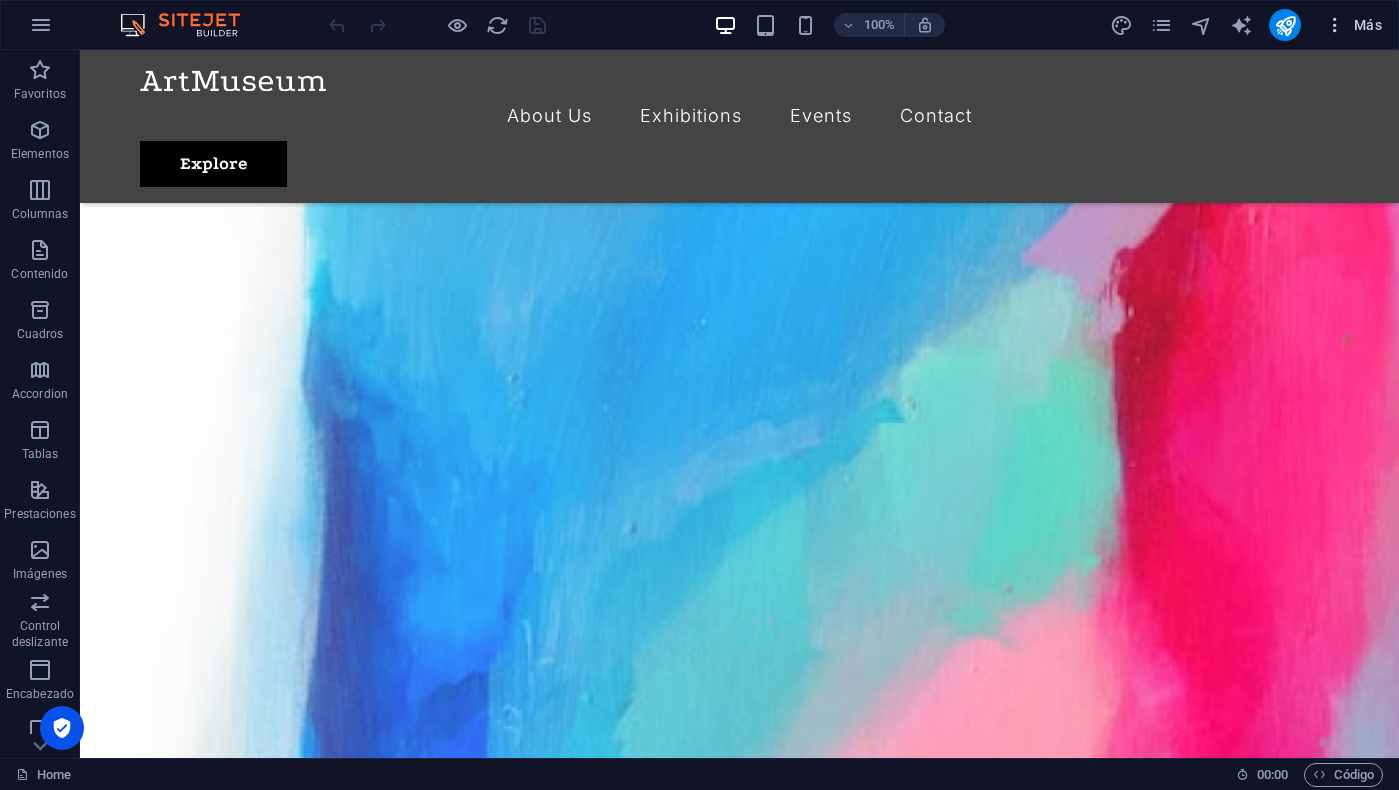 click on "Más" at bounding box center [1353, 25] 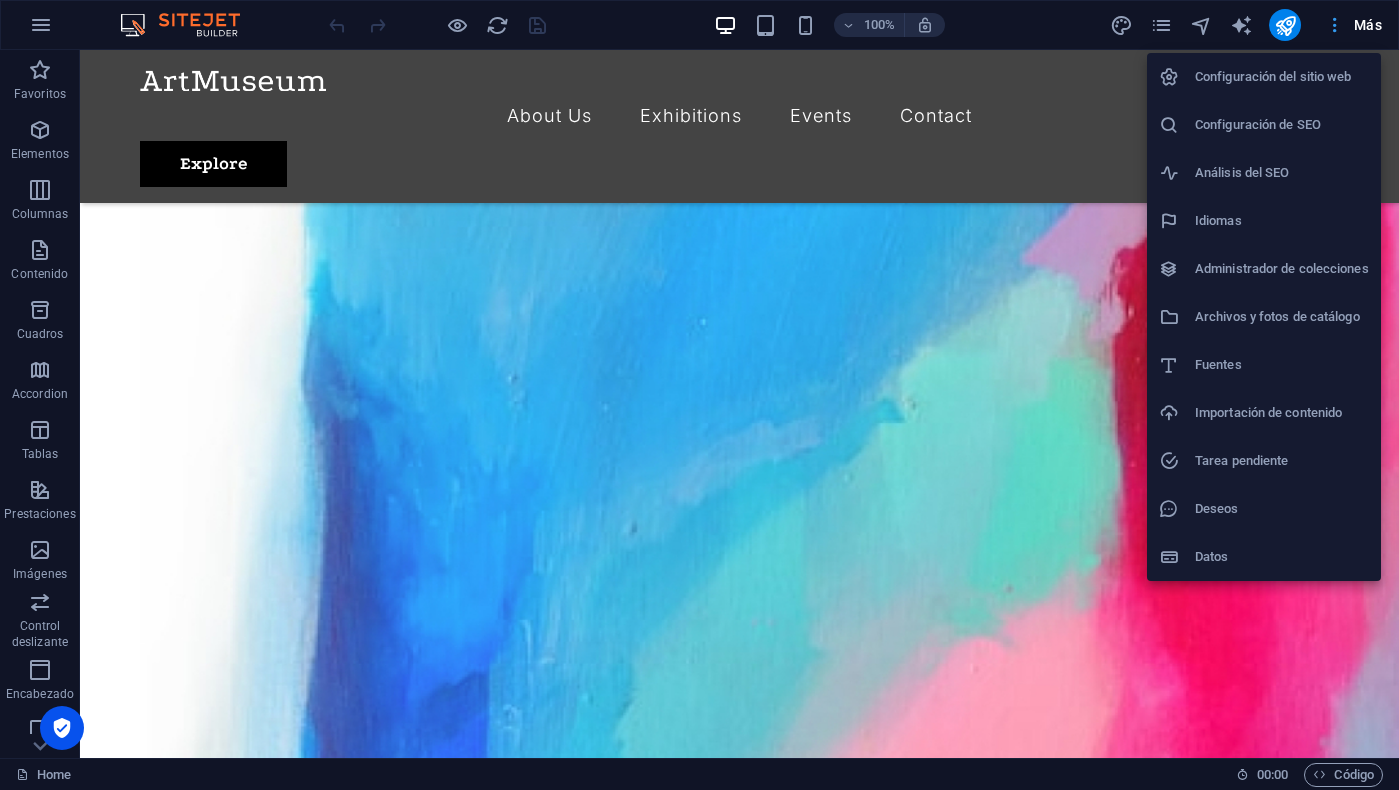 click at bounding box center (699, 395) 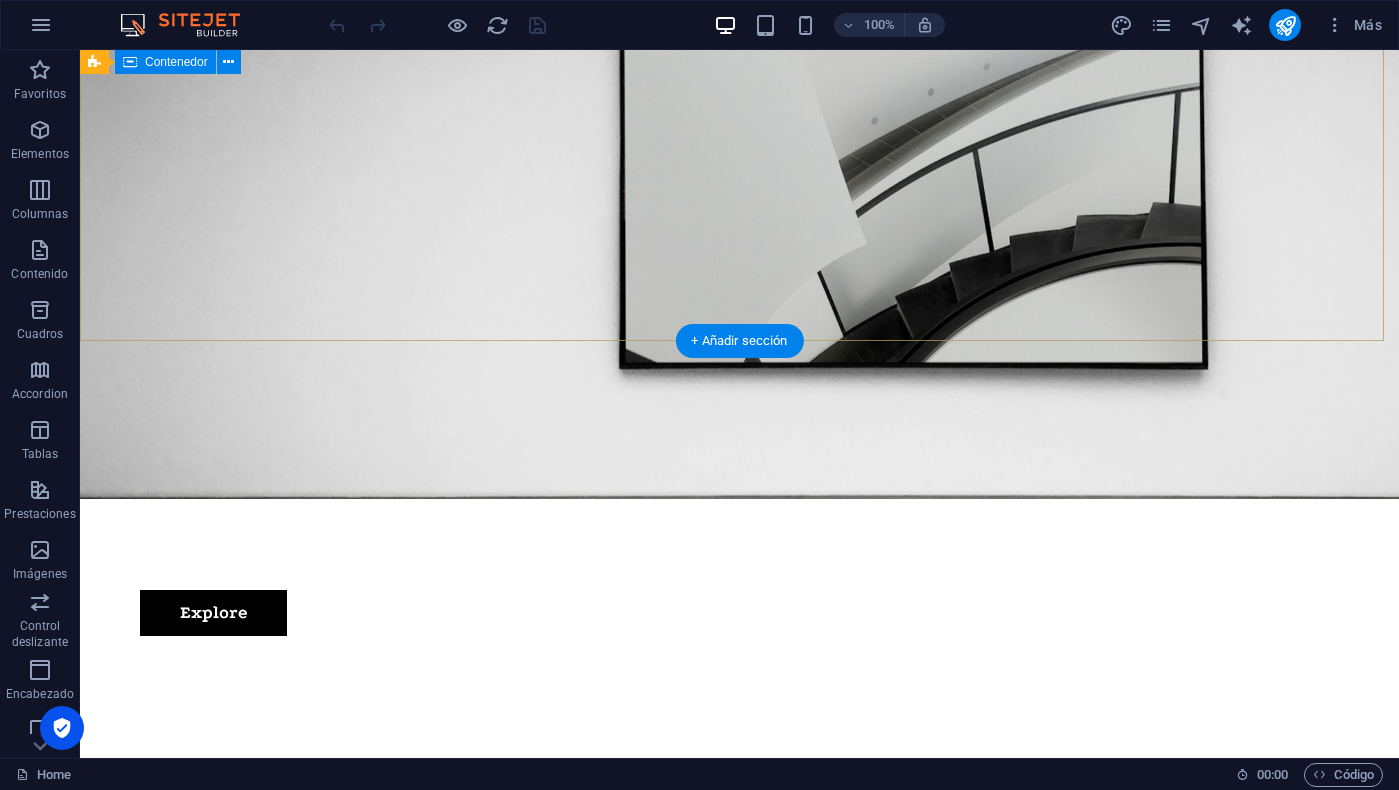 scroll, scrollTop: 0, scrollLeft: 0, axis: both 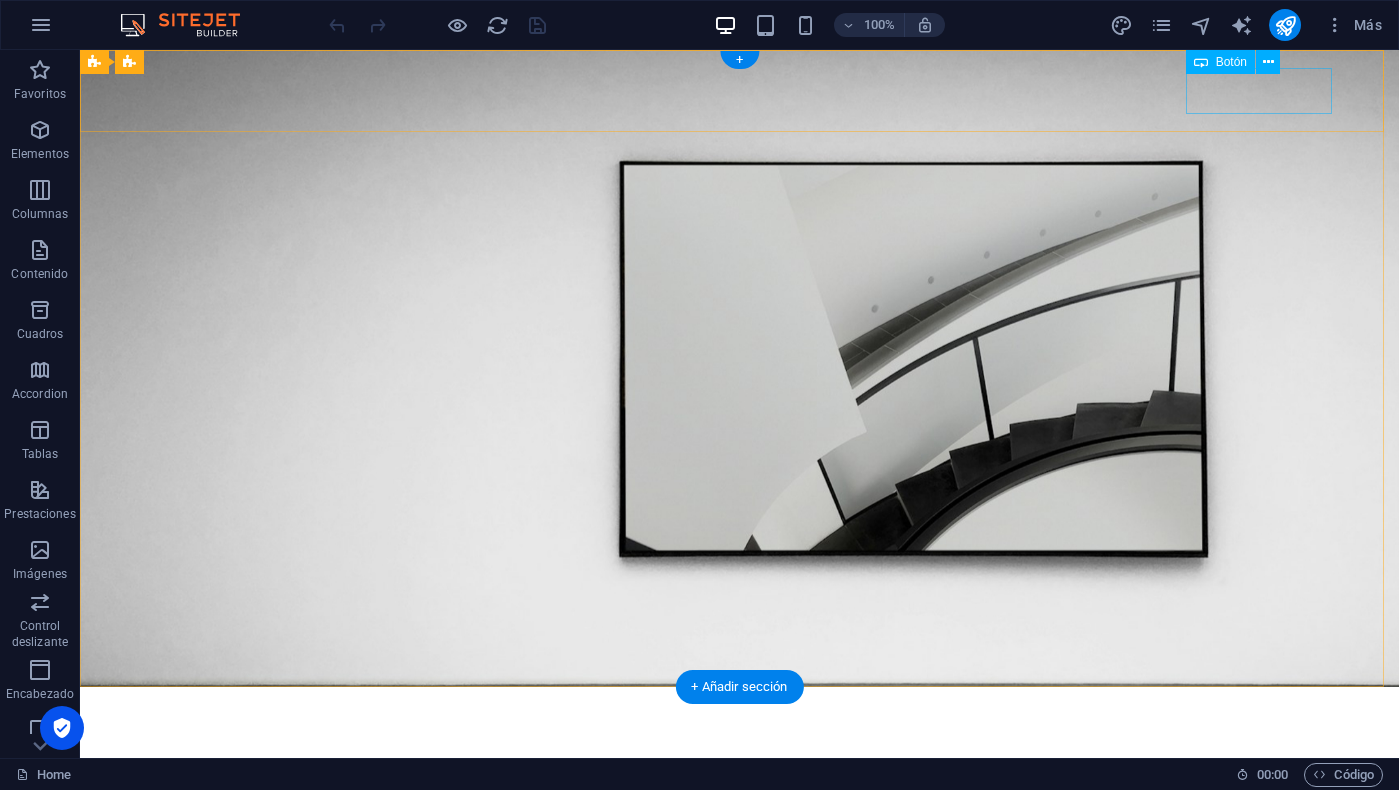 click on "Explore" at bounding box center (740, 801) 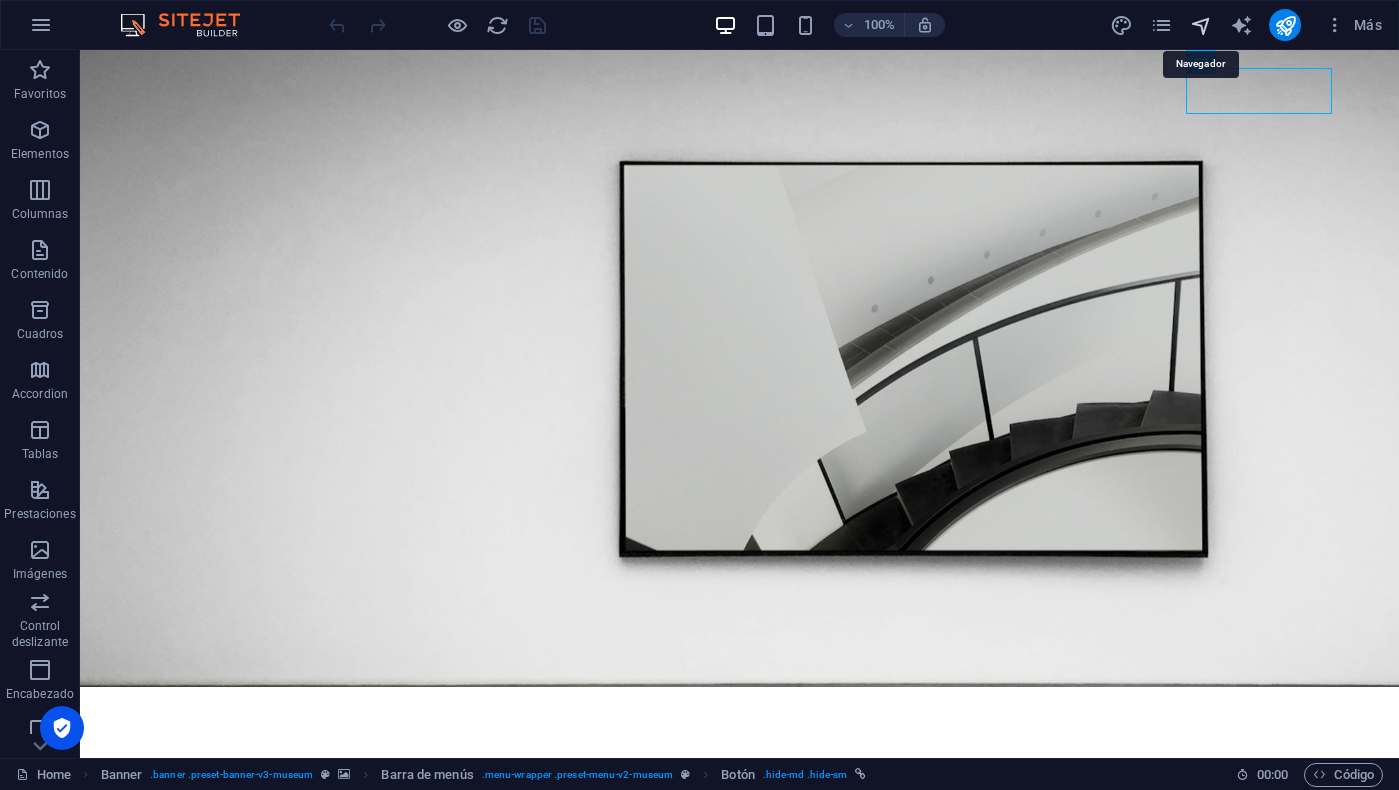 click at bounding box center (1201, 25) 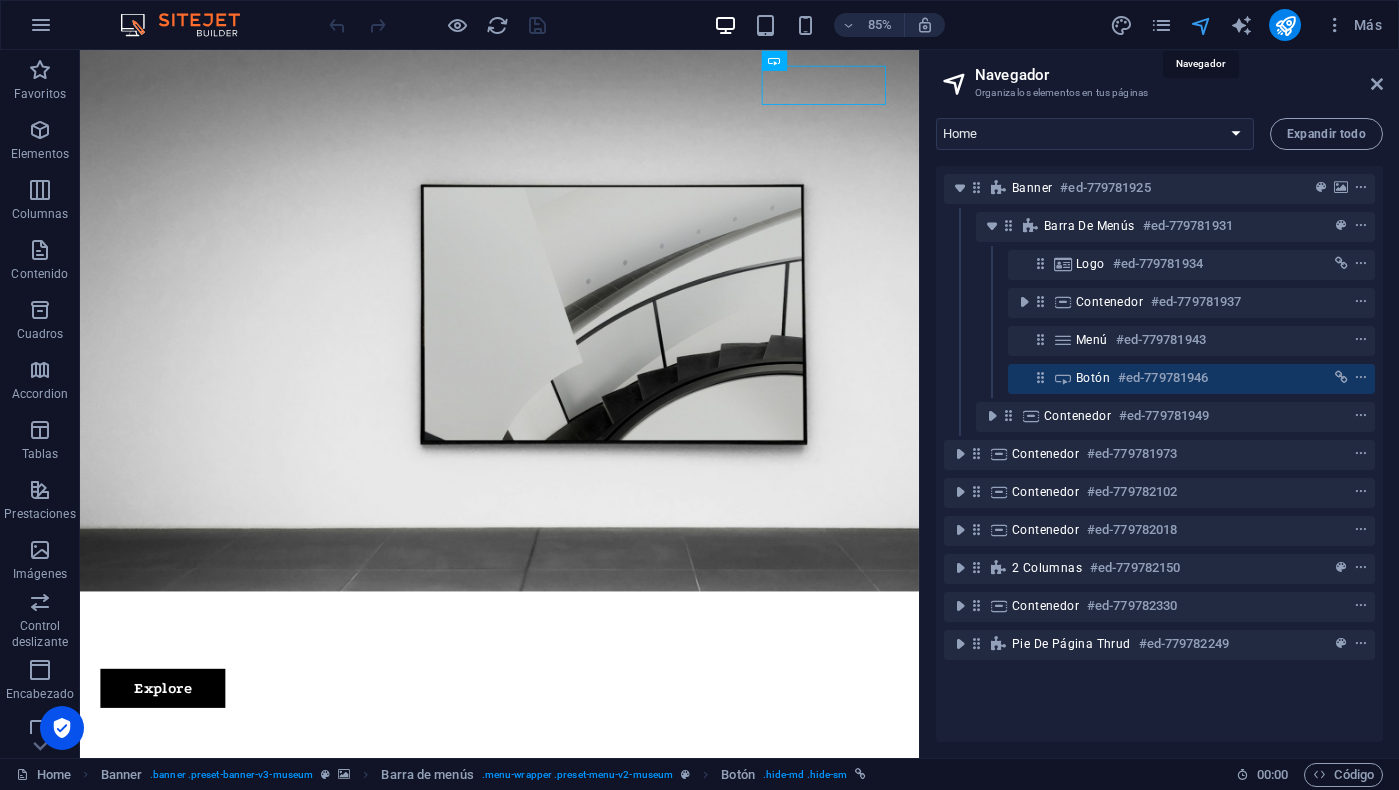click at bounding box center [1201, 25] 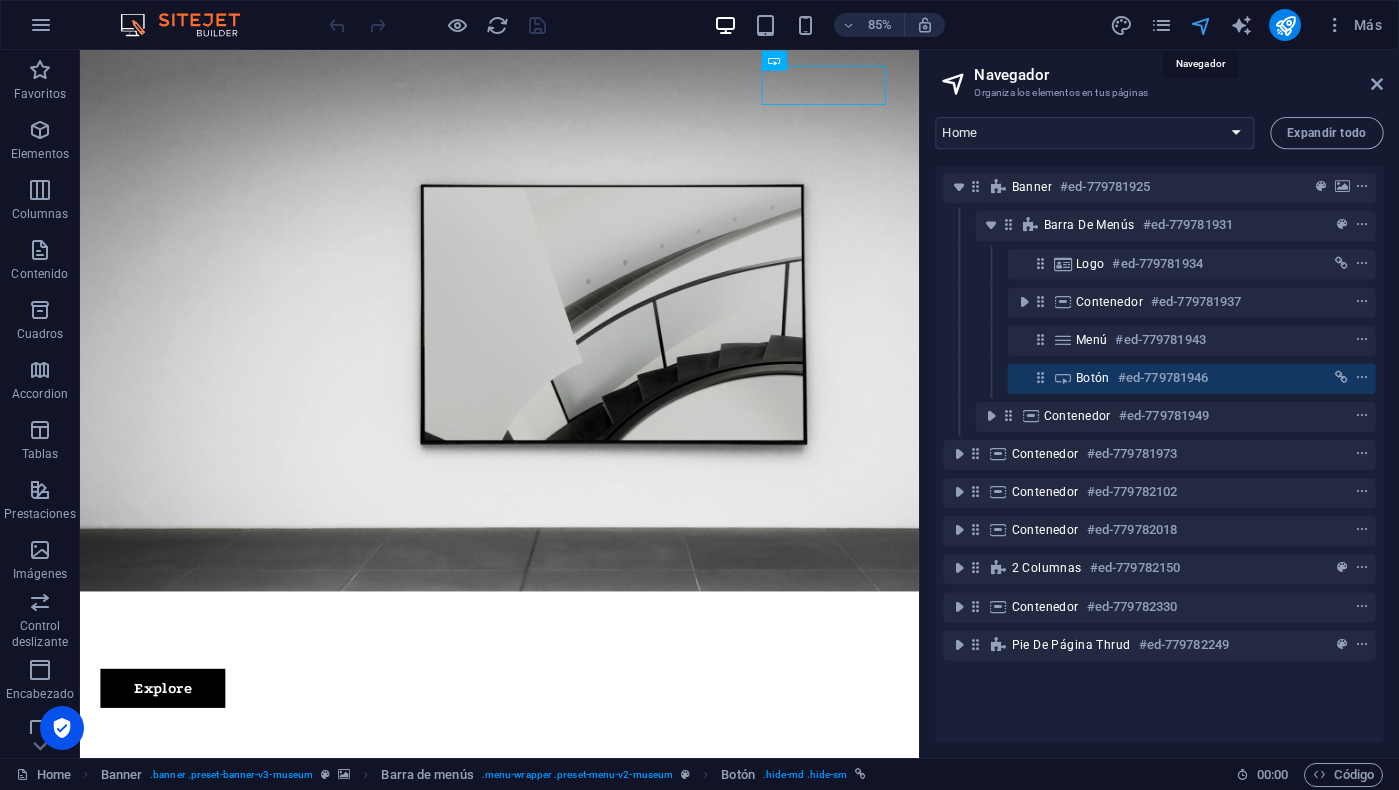click at bounding box center [1201, 25] 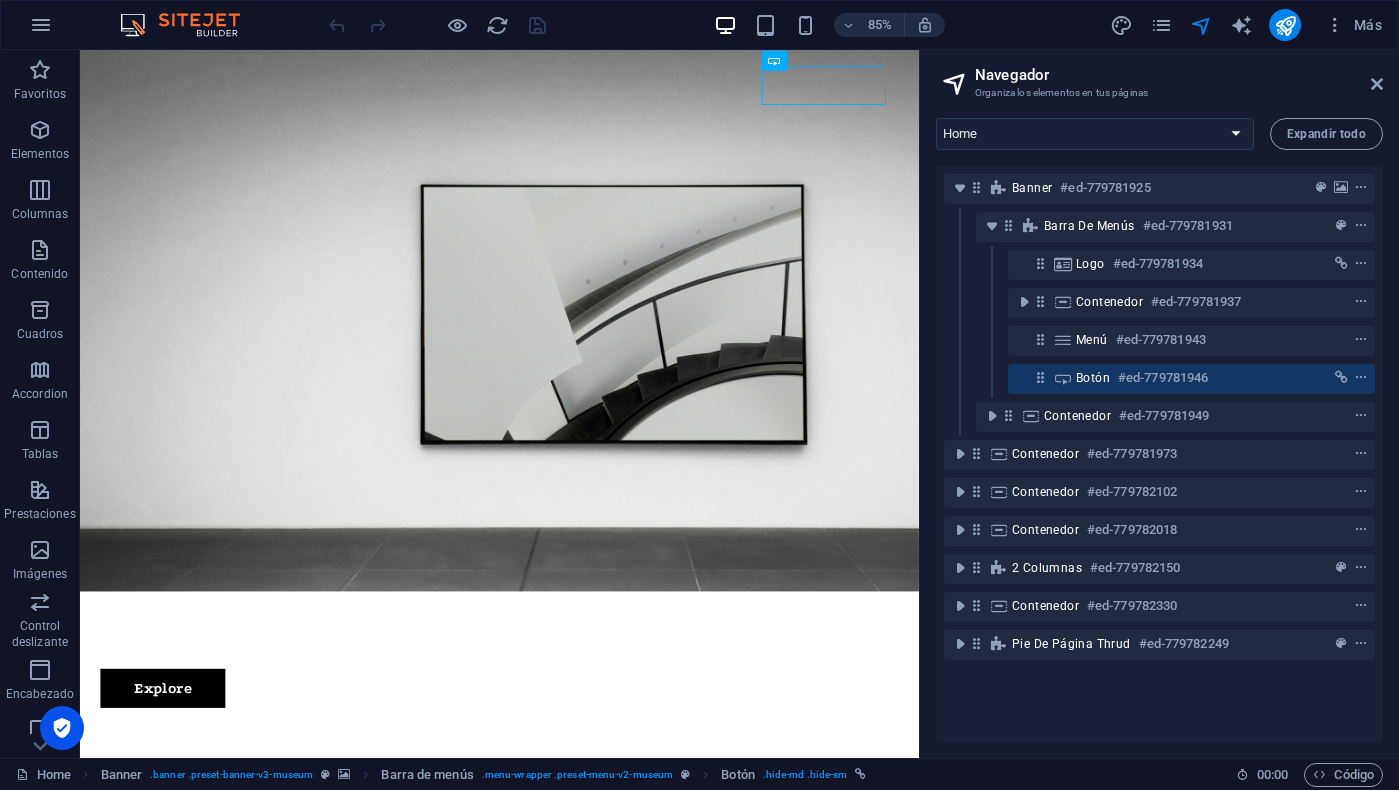 click on "Navegador Organiza los elementos en tus páginas Home  About Us  Exhibitions  Events  Contact  Privacy  Legal Notice  Exhibitions: Single Page Layout  Events: Single Page Layout  Expandir todo Banner #ed-779781925 Barra de menús #ed-779781931 Logo #ed-779781934 Contenedor #ed-779781937 Menú #ed-779781943 Botón #ed-779781946 Contenedor #ed-779781949 Contenedor #ed-779781973 Contenedor #ed-779782102 Contenedor #ed-779782018 2 columnas #ed-779782150 Contenedor #ed-779782330 Pie de página Thrud #ed-779782249" at bounding box center [1159, 404] 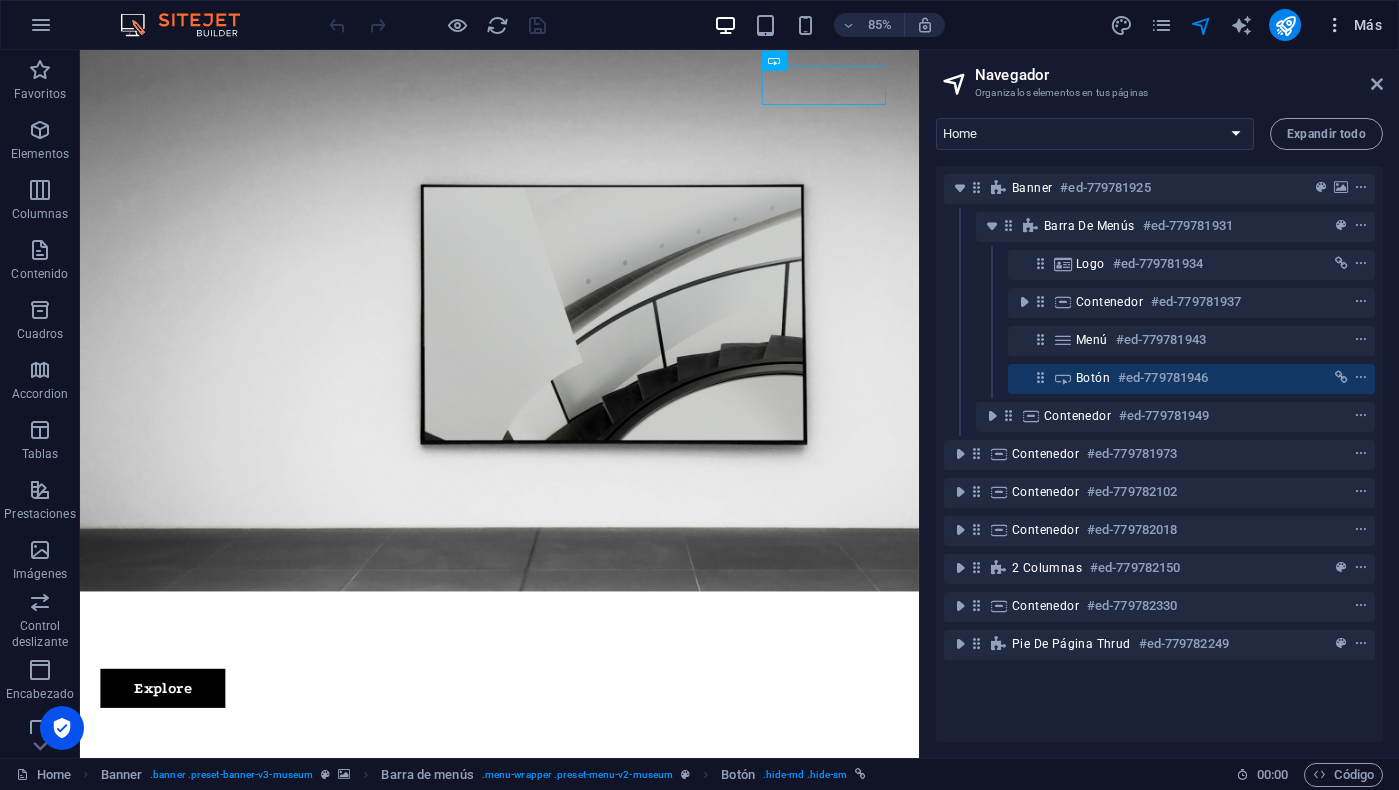 click on "Más" at bounding box center (1353, 25) 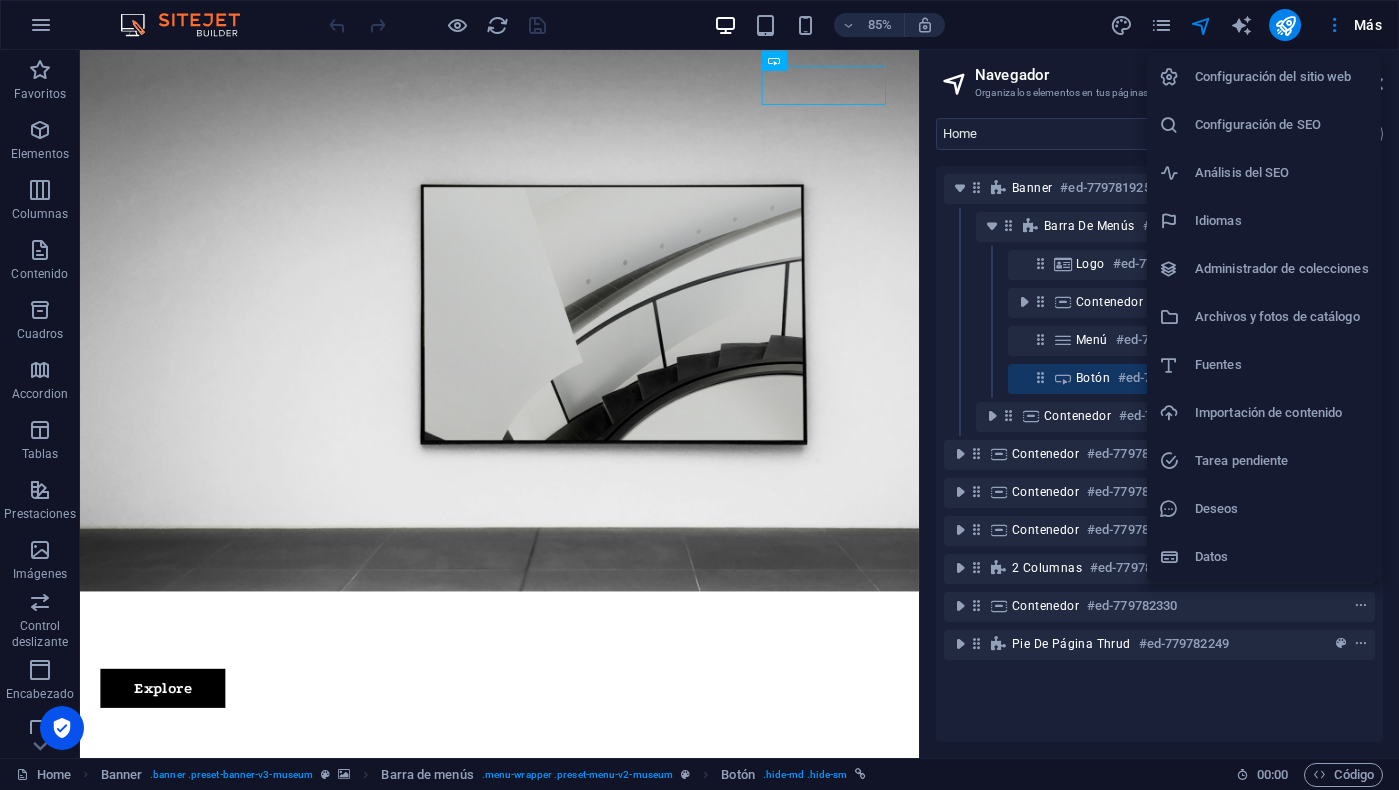 click on "Configuración del sitio web" at bounding box center (1282, 77) 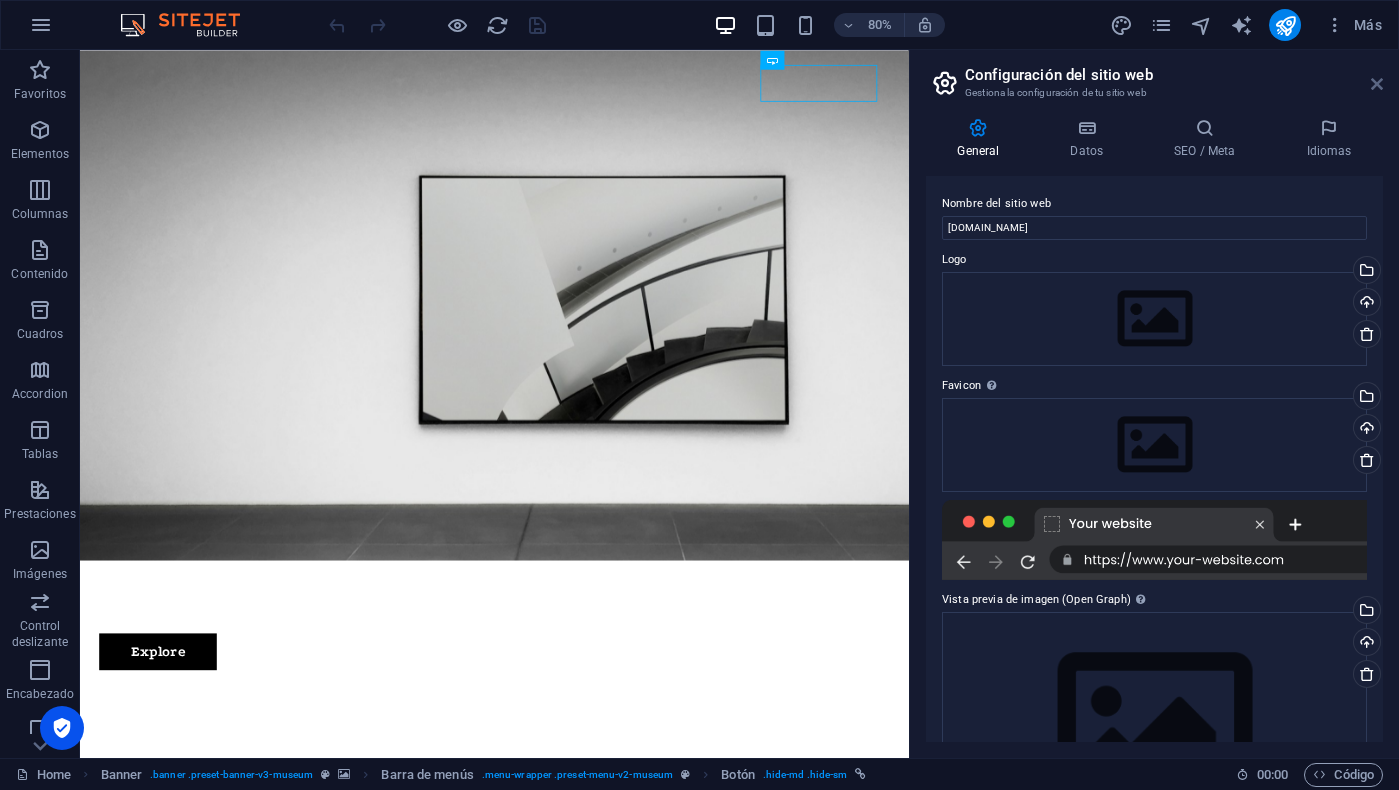 click at bounding box center (1377, 84) 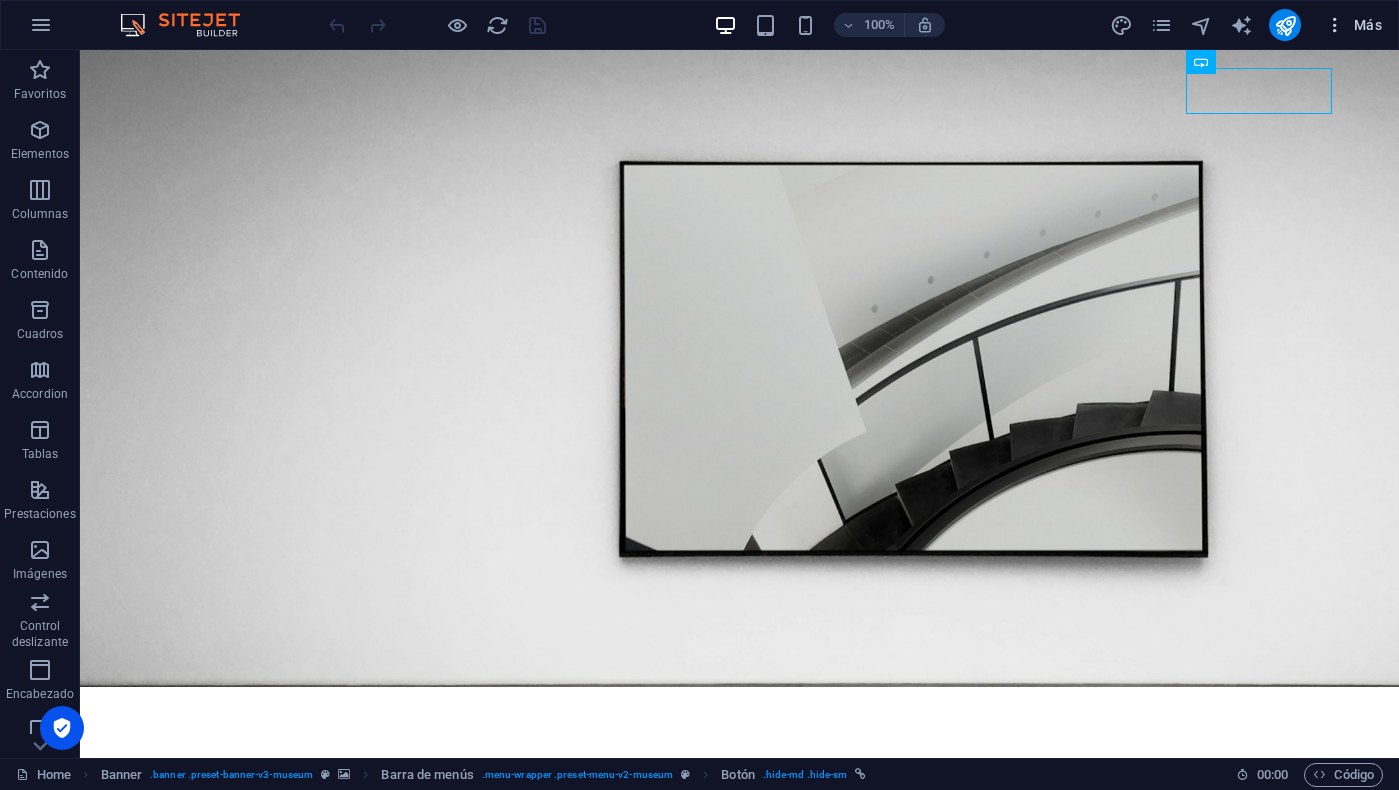click on "Más" at bounding box center [1353, 25] 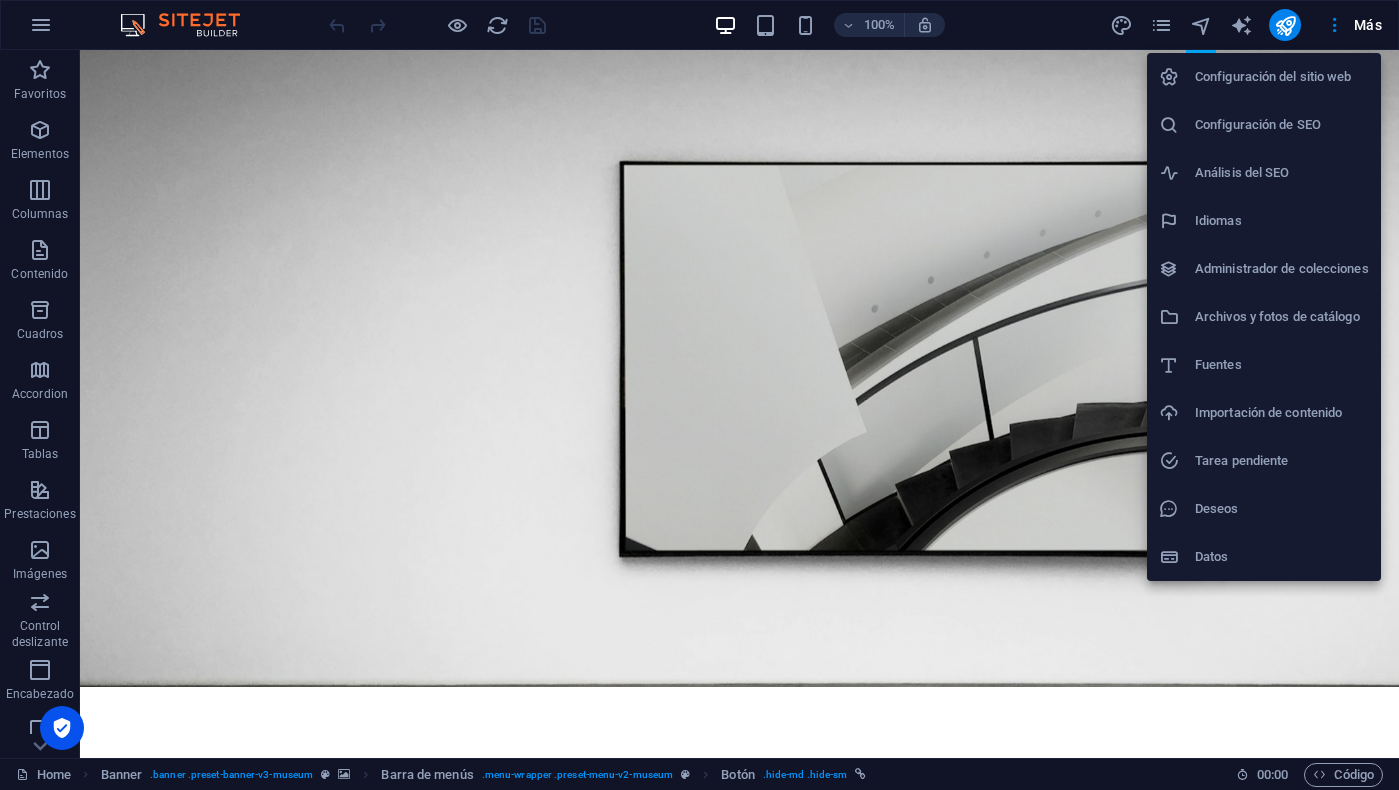 click at bounding box center (699, 395) 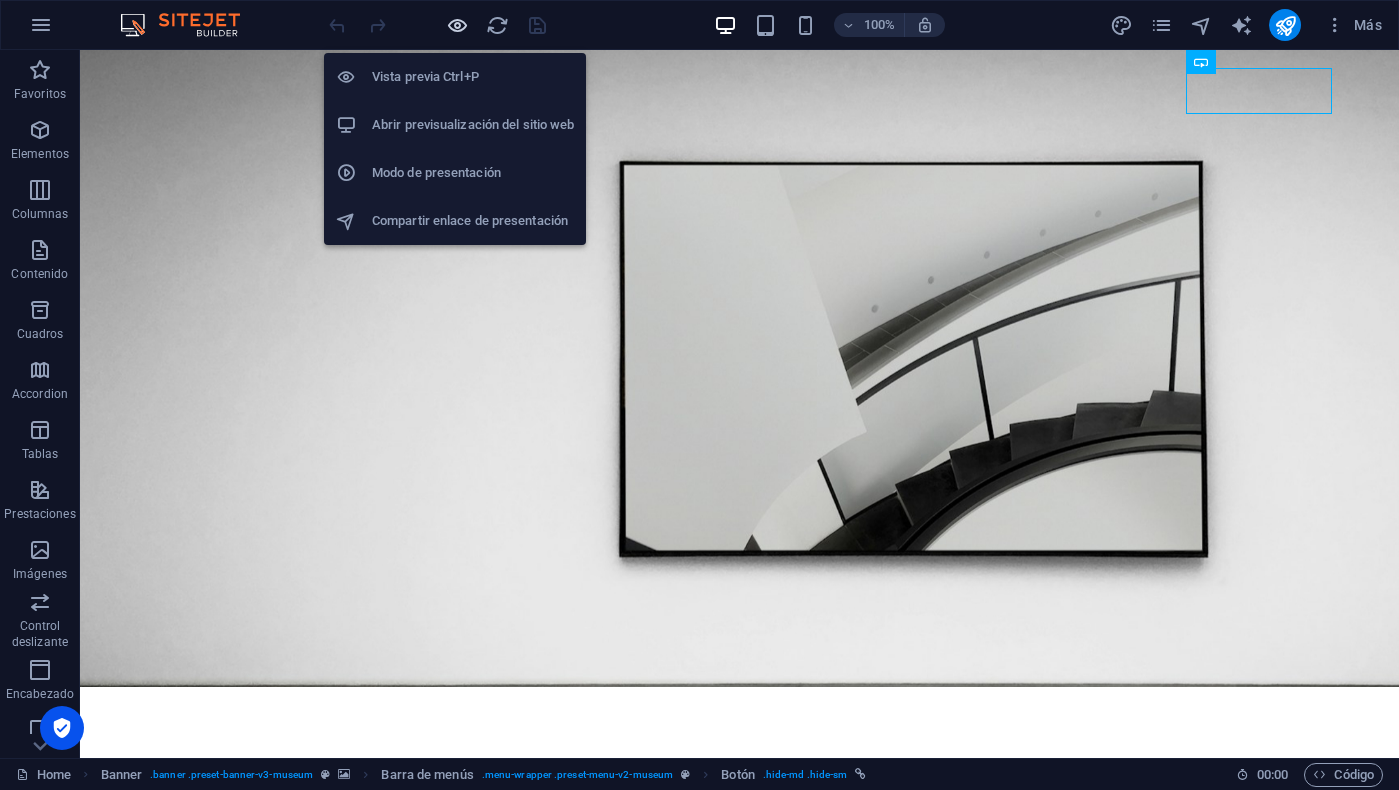 click at bounding box center [457, 25] 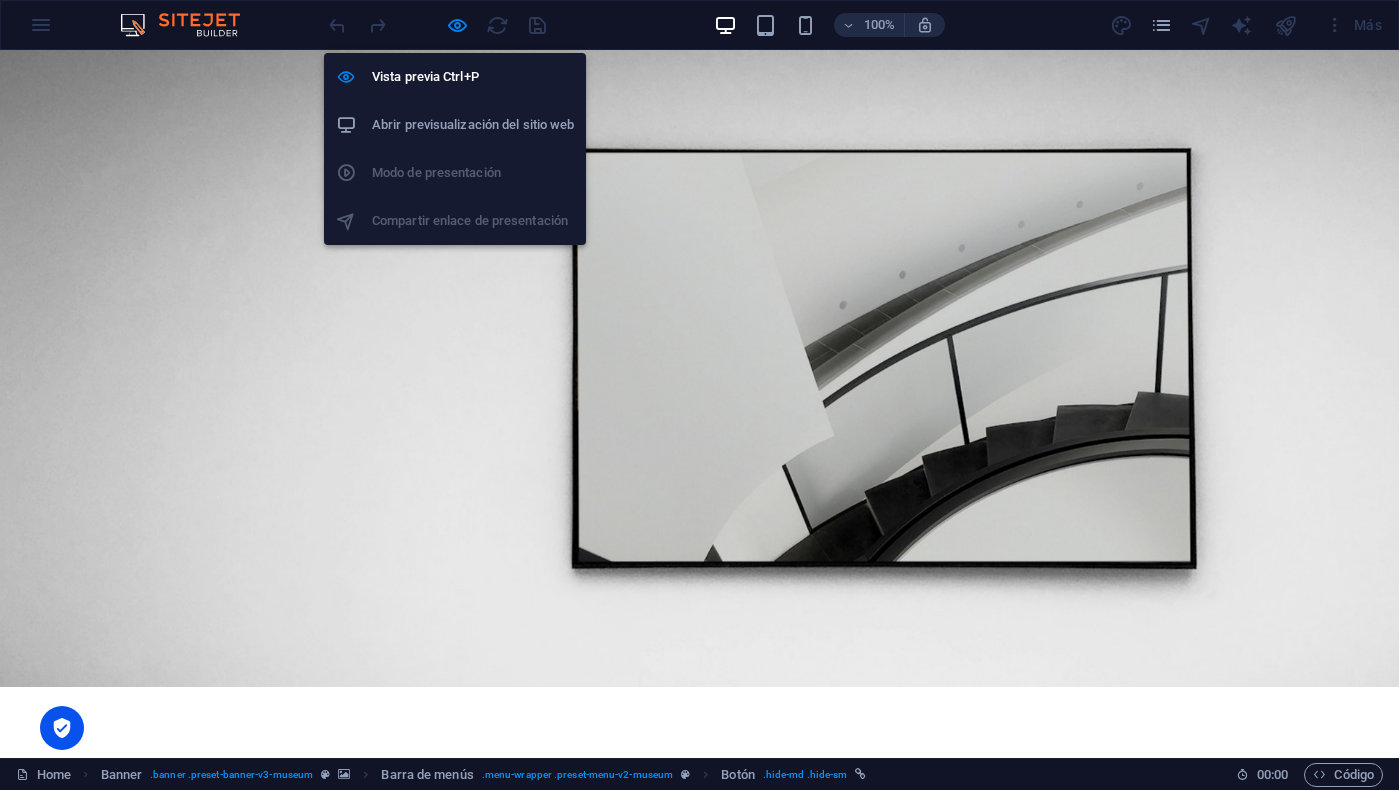 click on "Vista previa Ctrl+P Abrir previsualización del sitio web Modo de presentación Compartir enlace de presentación" at bounding box center [455, 141] 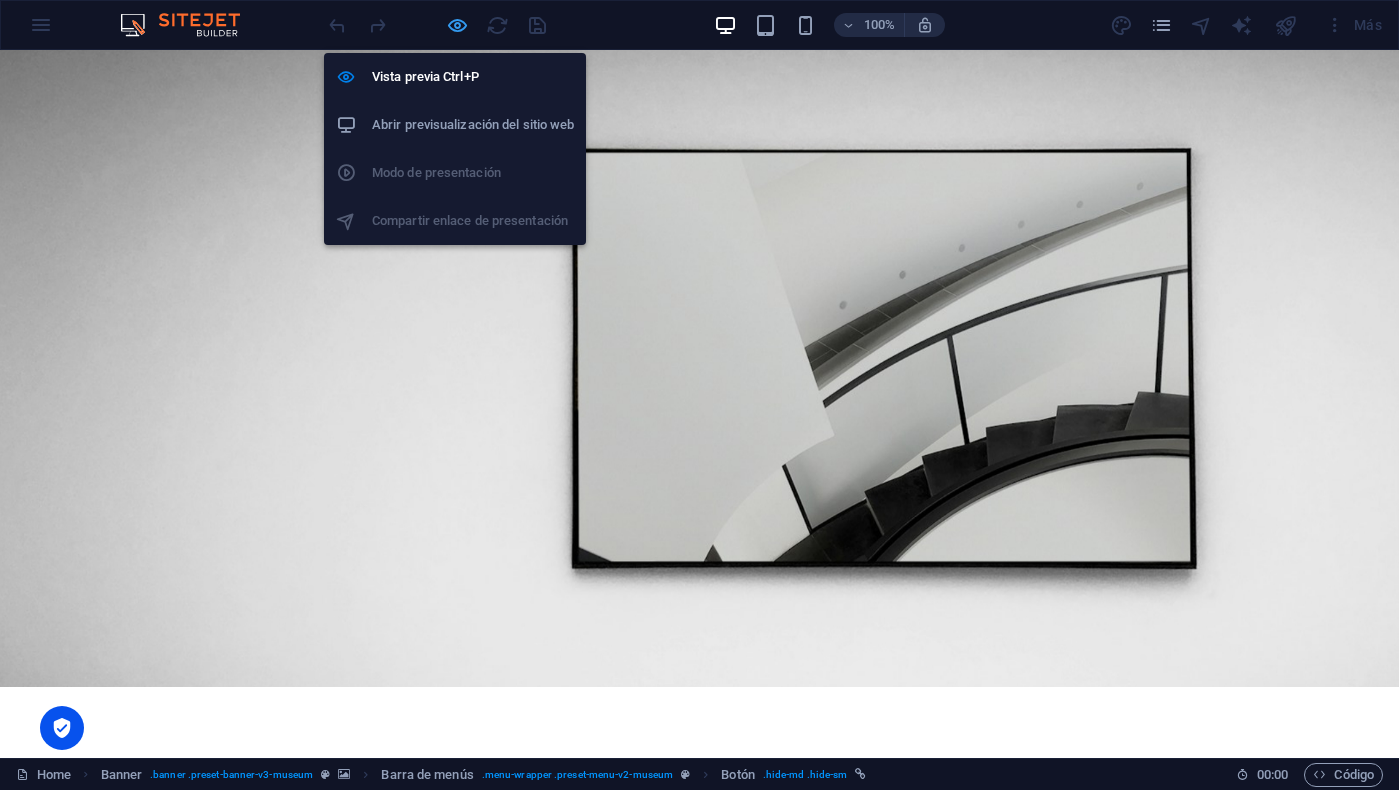click at bounding box center (457, 25) 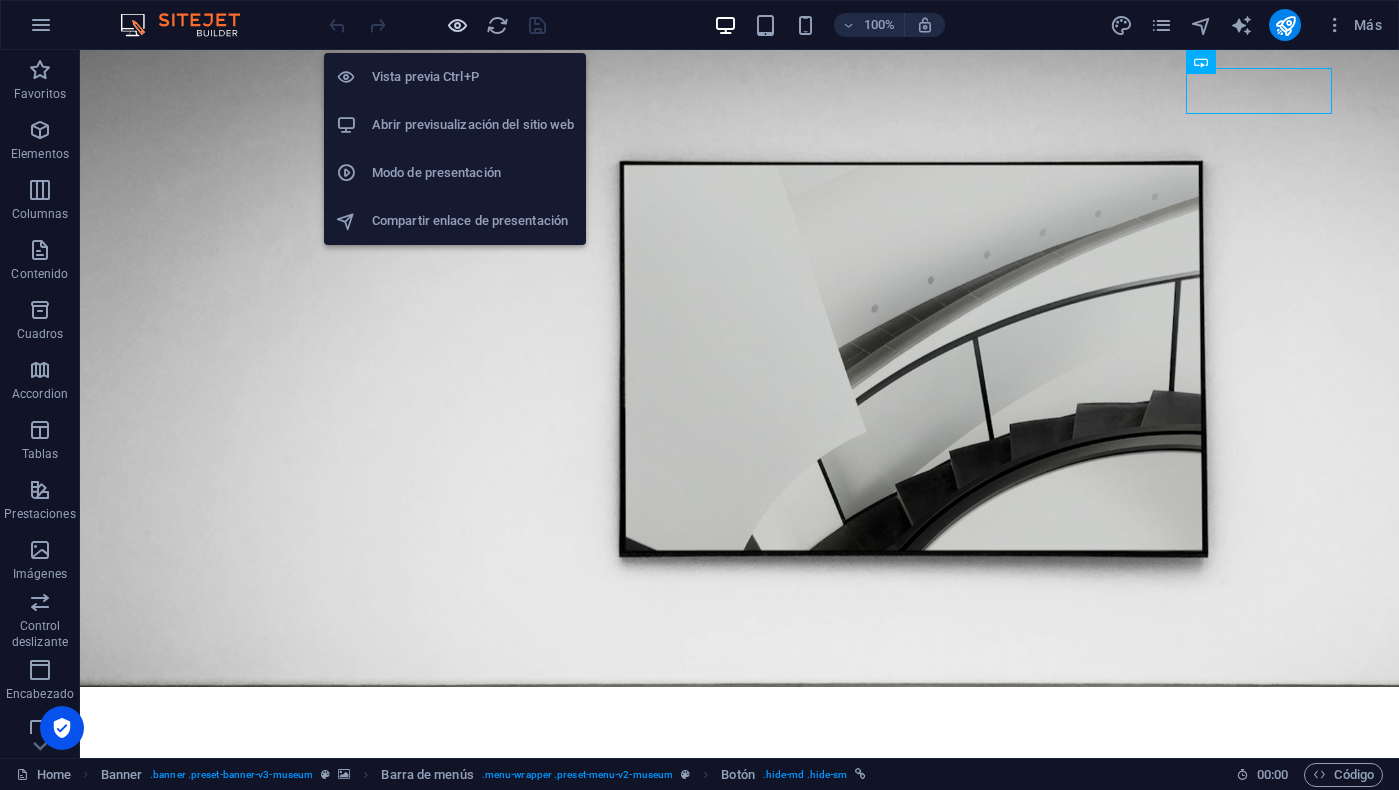 click at bounding box center [457, 25] 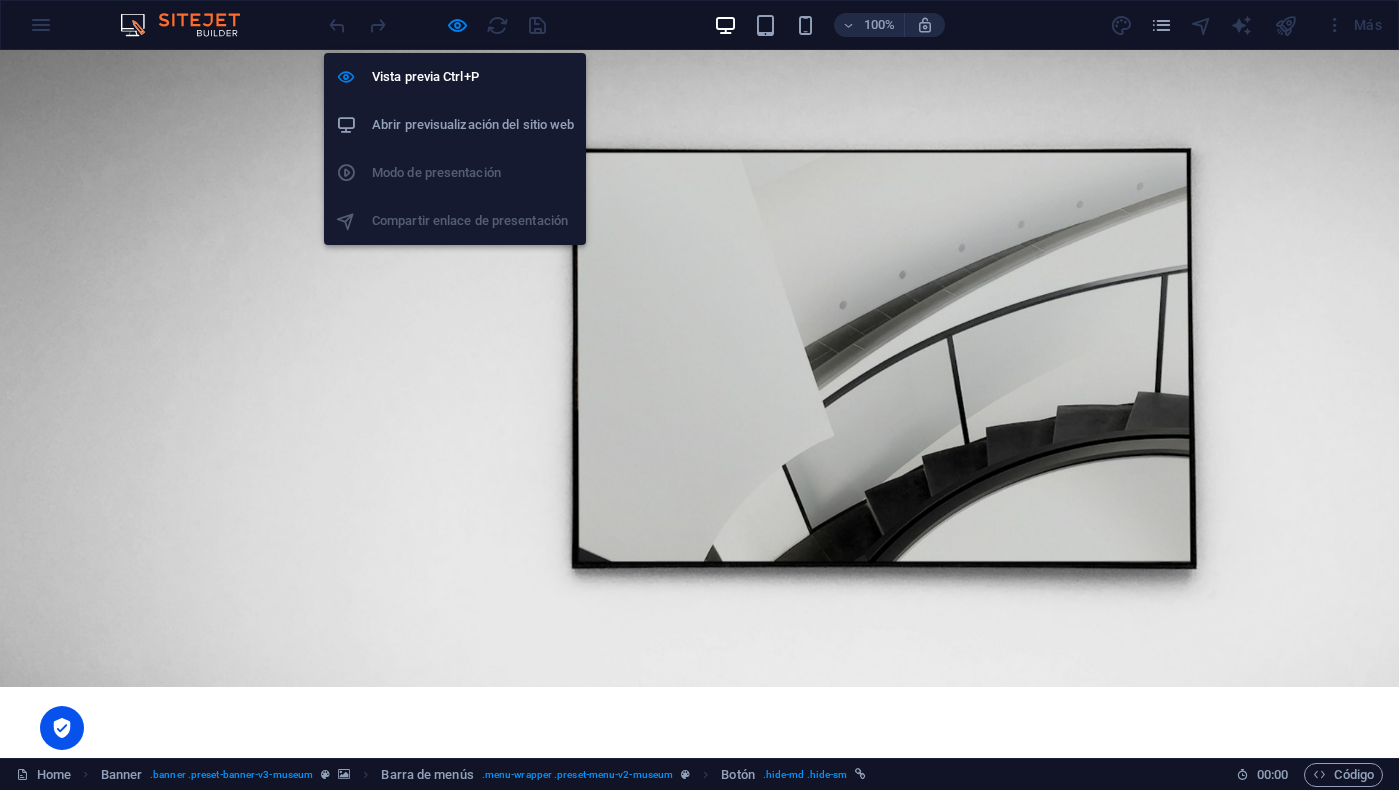 click on "Abrir previsualización del sitio web" at bounding box center [473, 125] 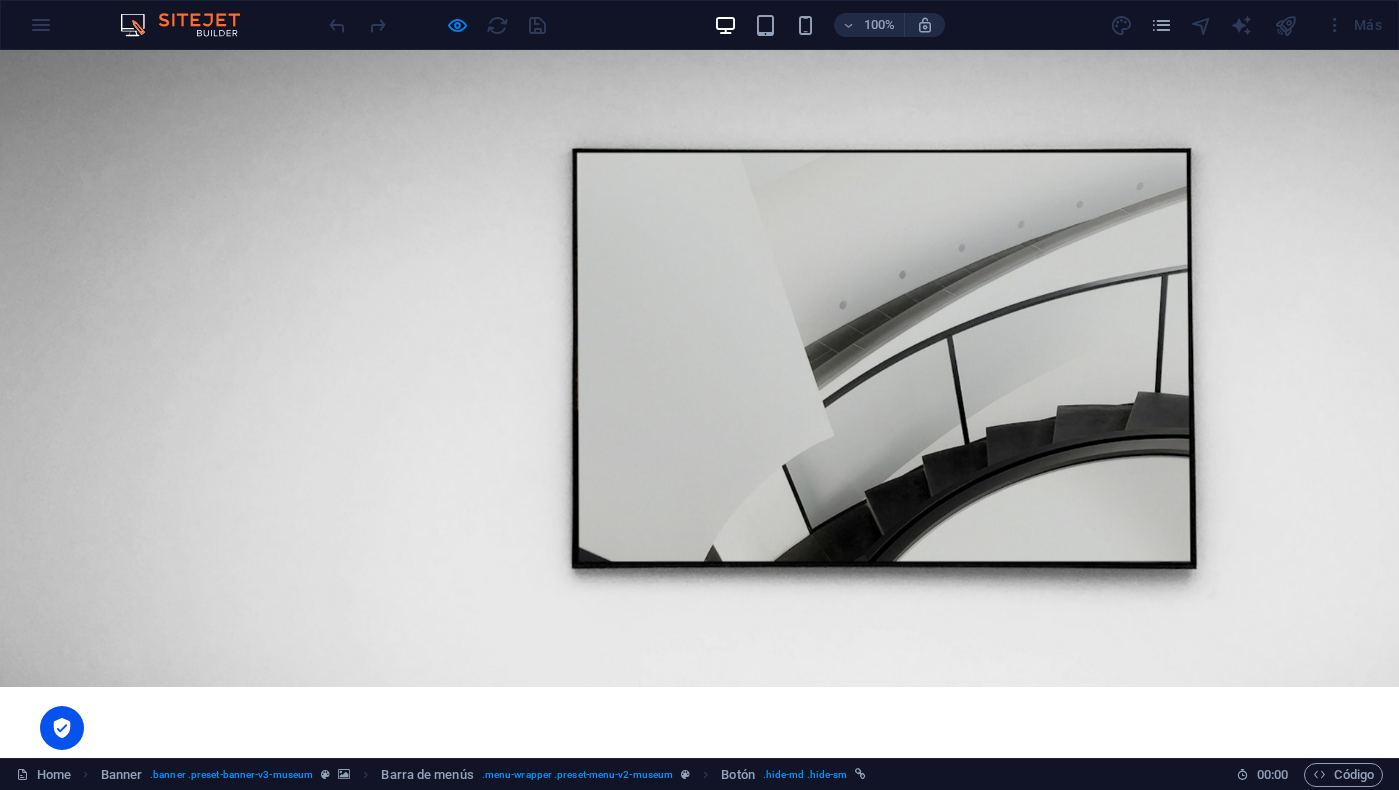click at bounding box center [437, 25] 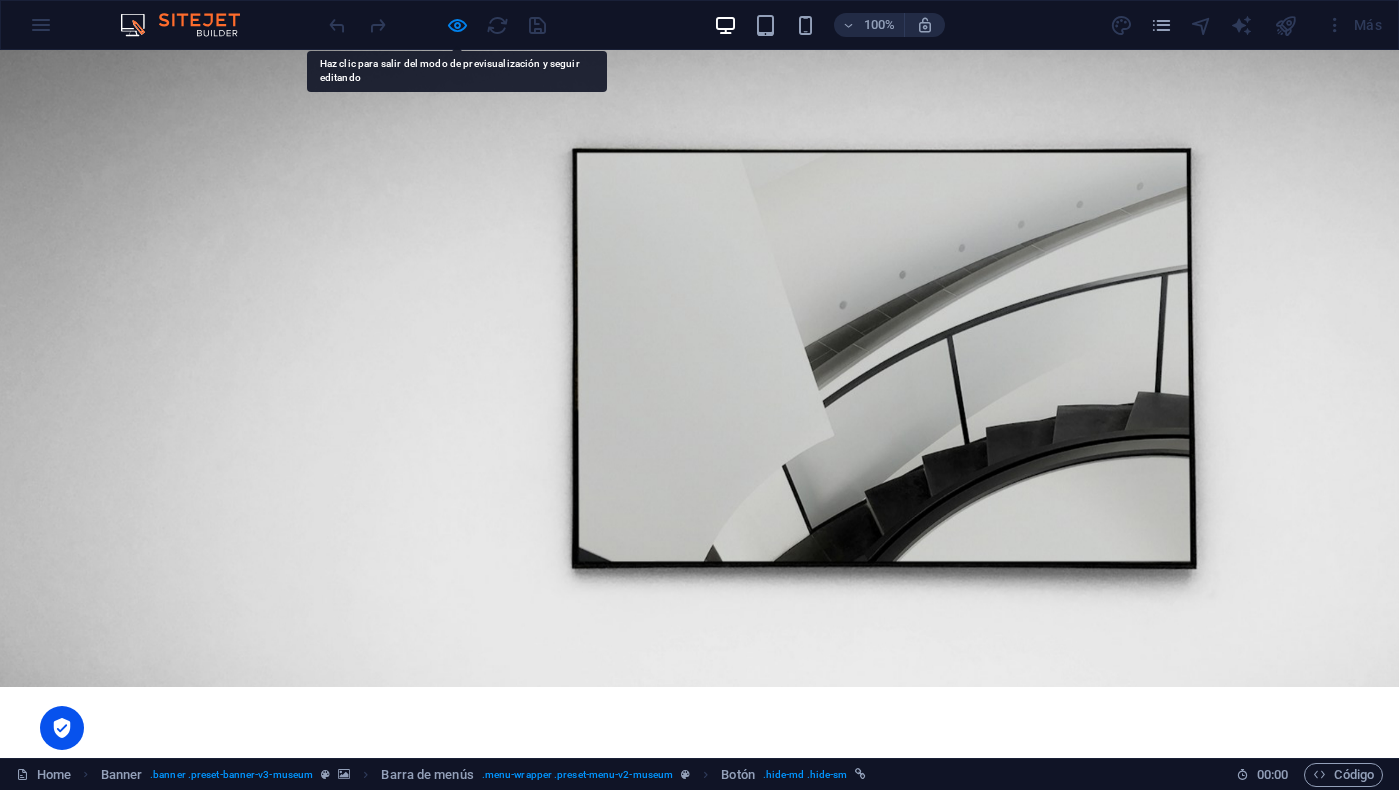 click at bounding box center (193, 717) 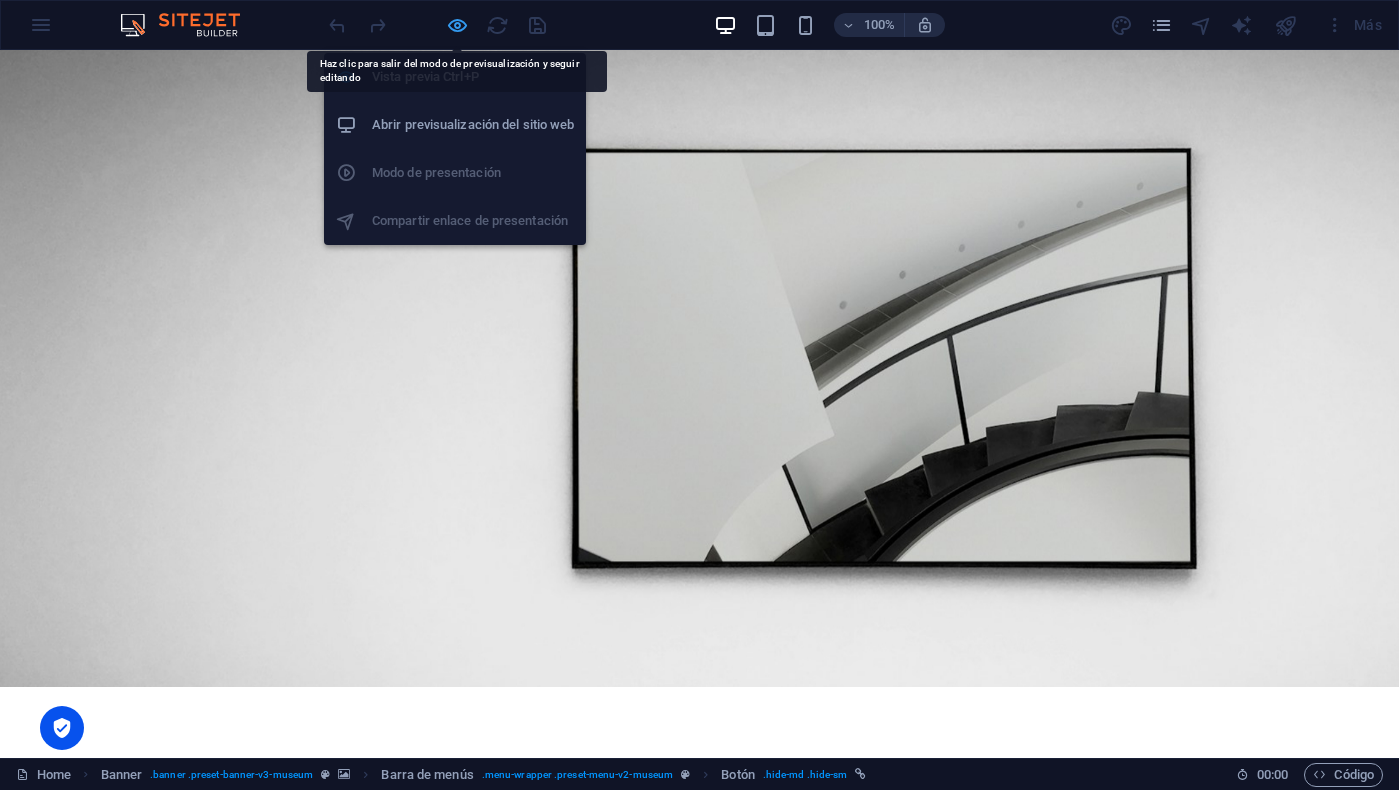 click at bounding box center (457, 25) 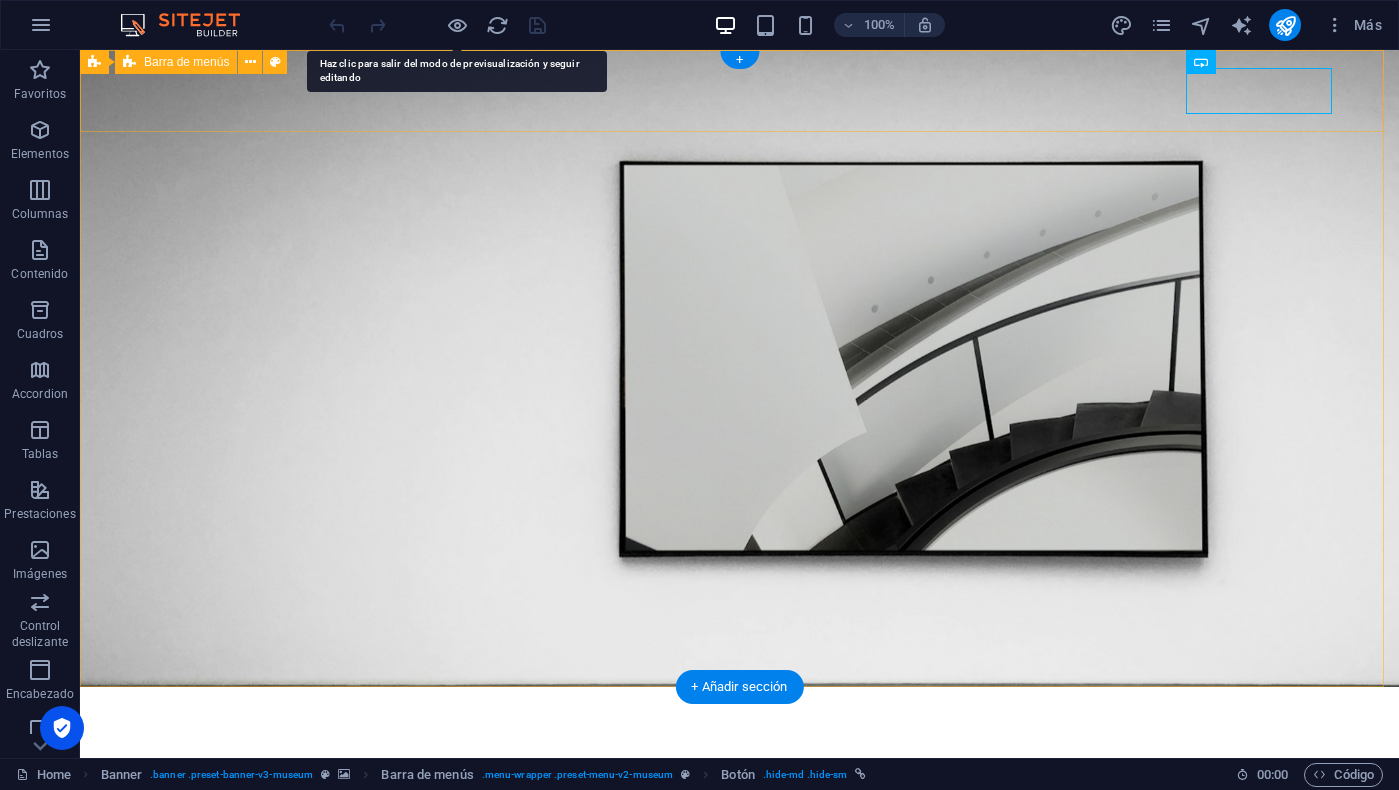 click on "About Us Exhibitions Events Contact Explore" at bounding box center (739, 763) 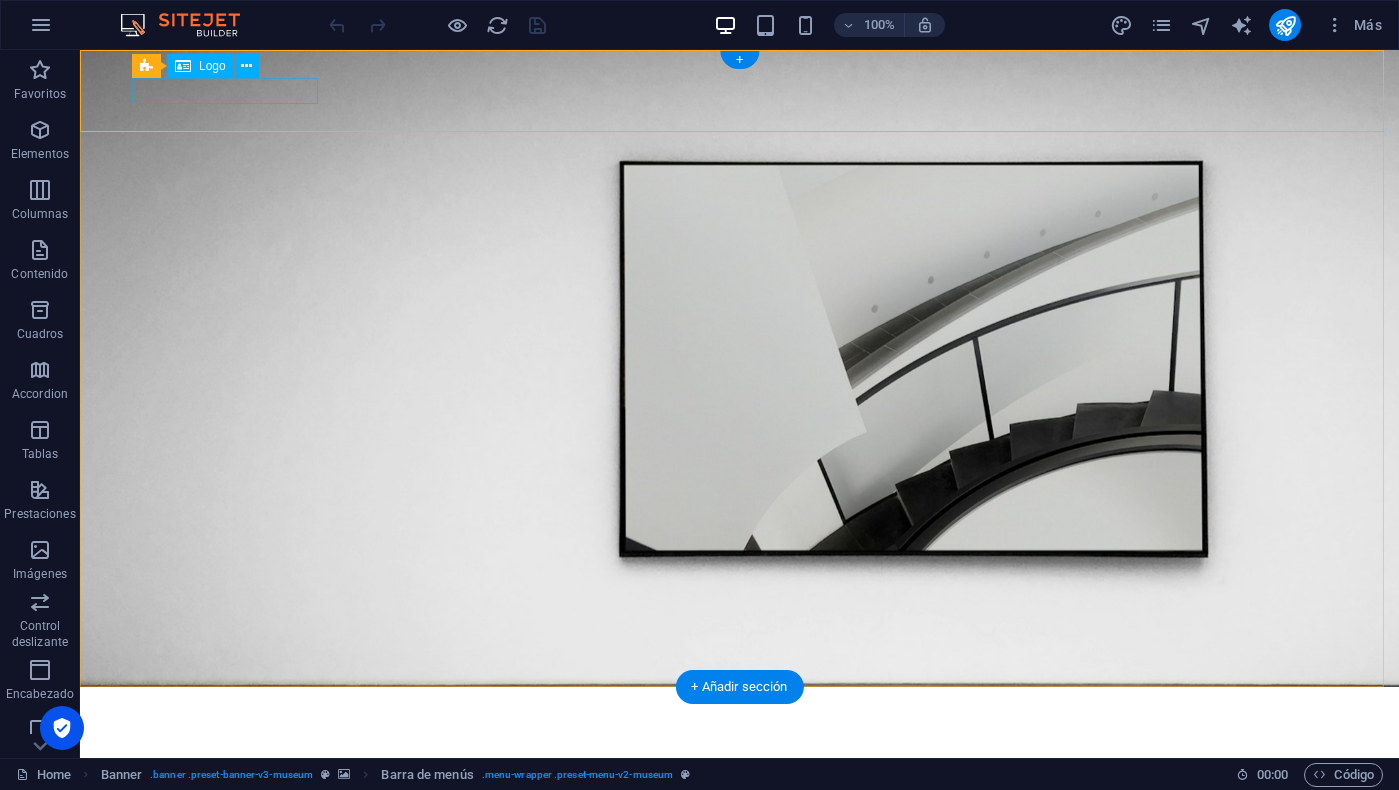 click at bounding box center (740, 715) 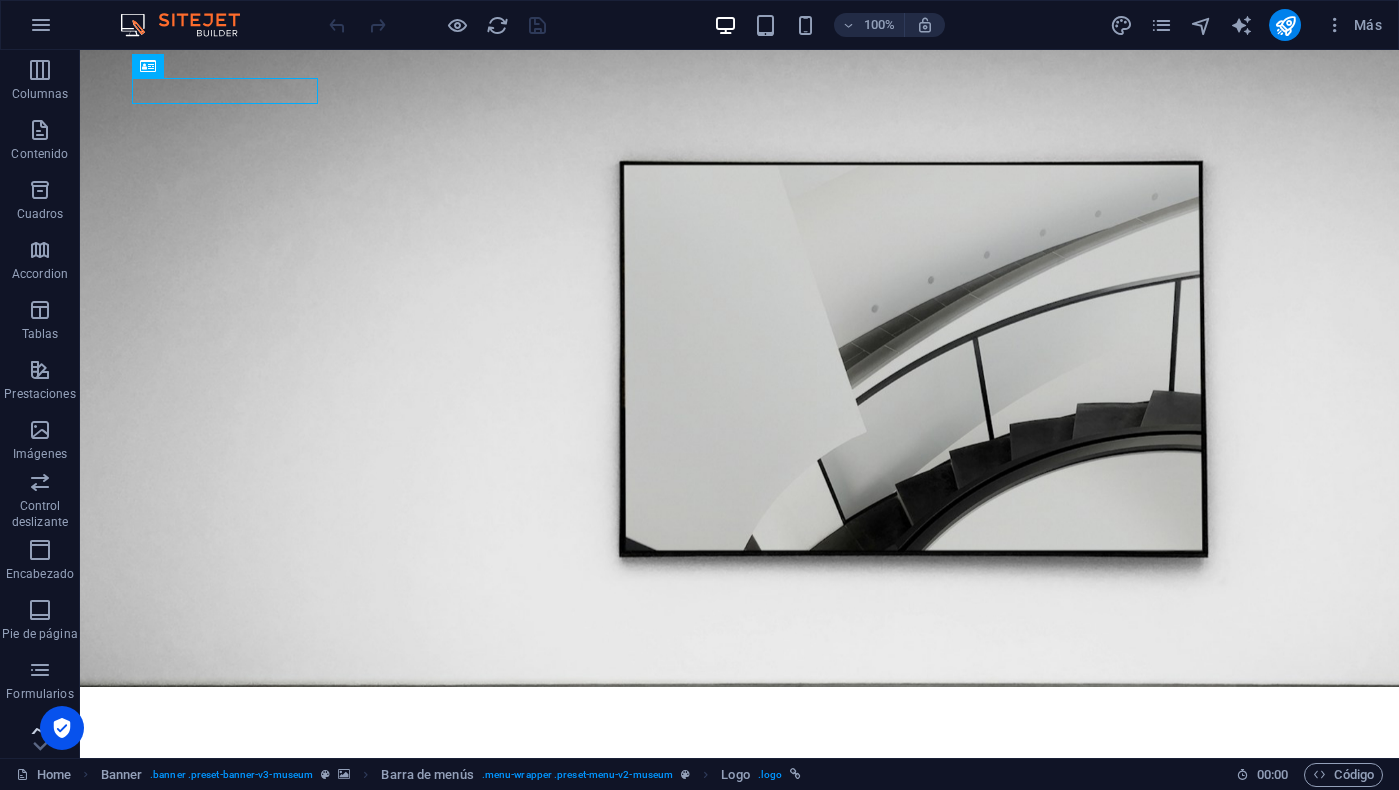 scroll, scrollTop: 192, scrollLeft: 0, axis: vertical 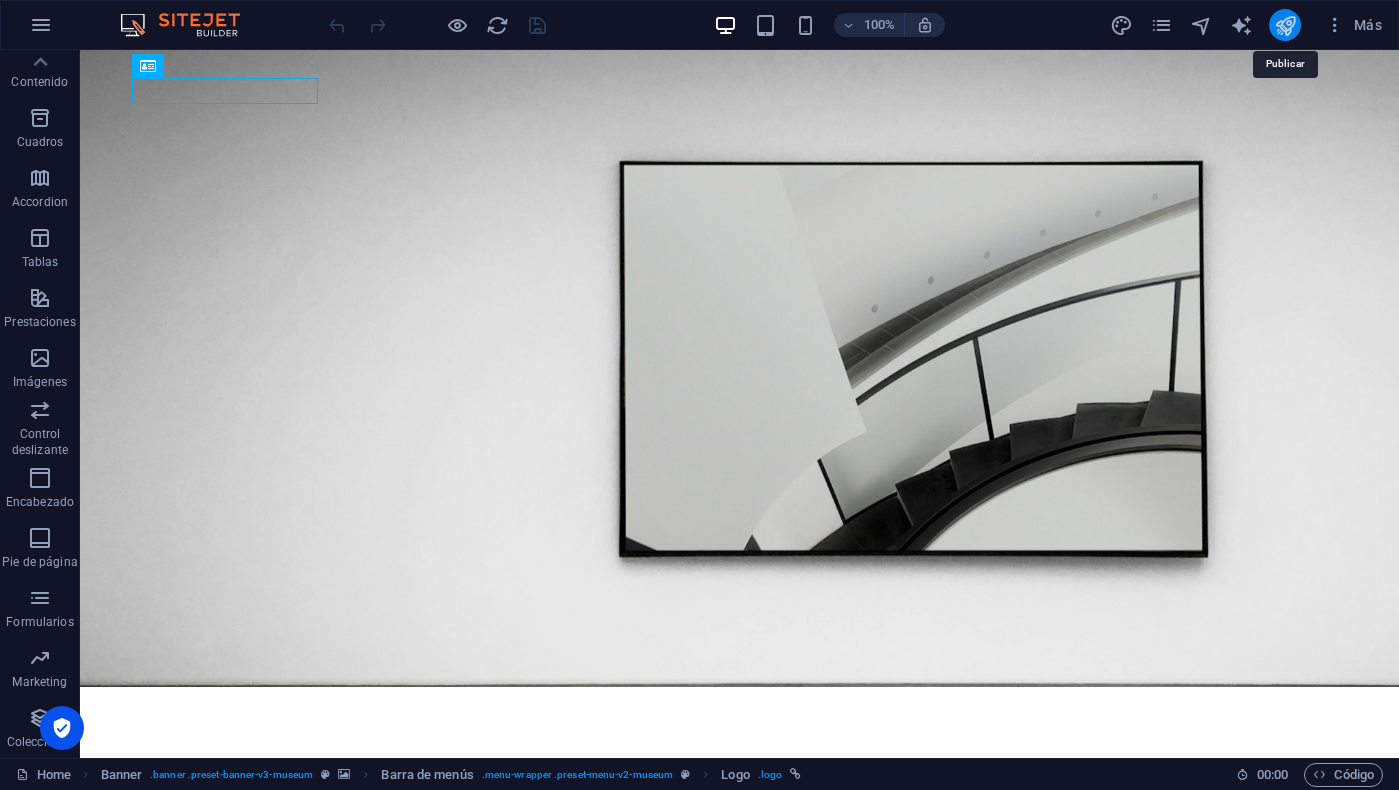 click at bounding box center (1285, 25) 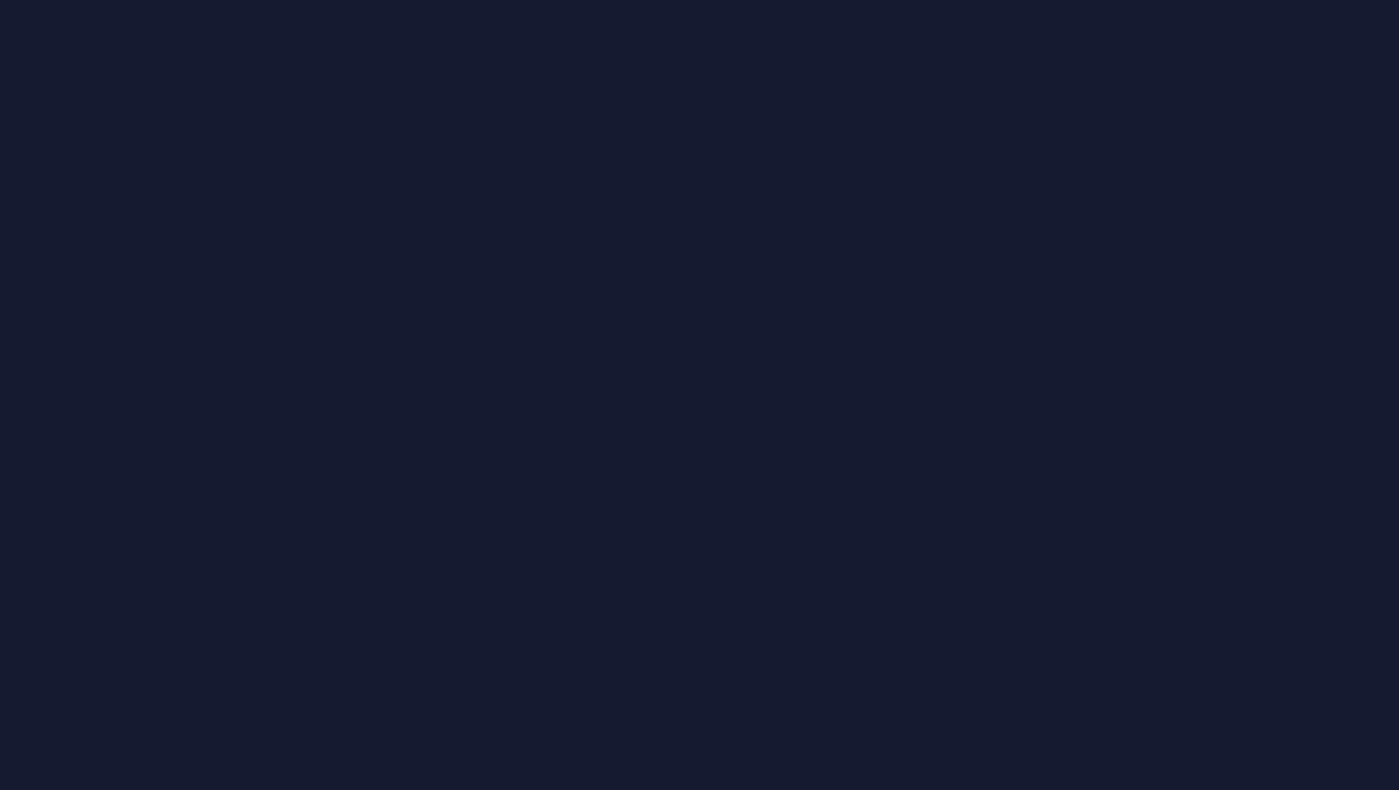 scroll, scrollTop: 0, scrollLeft: 0, axis: both 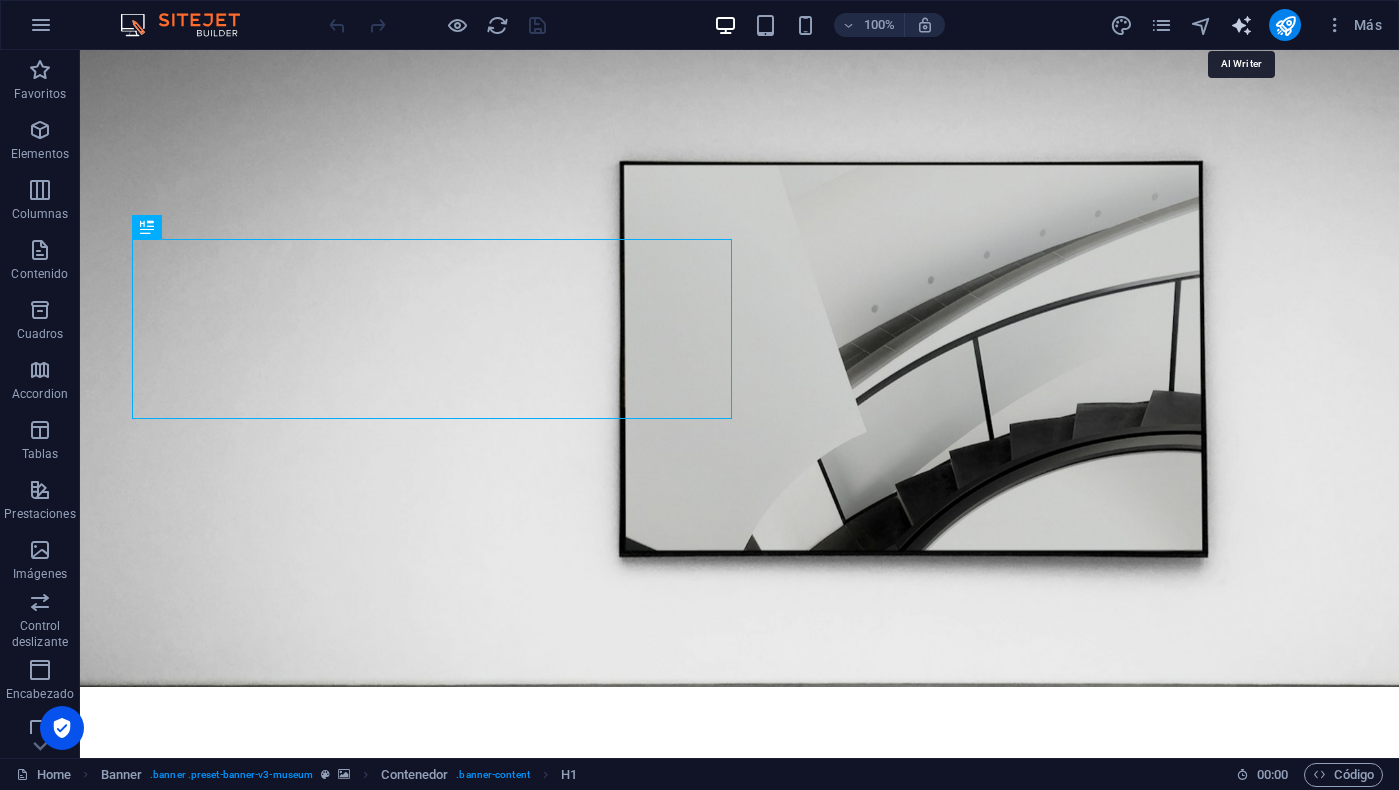 click at bounding box center [1241, 25] 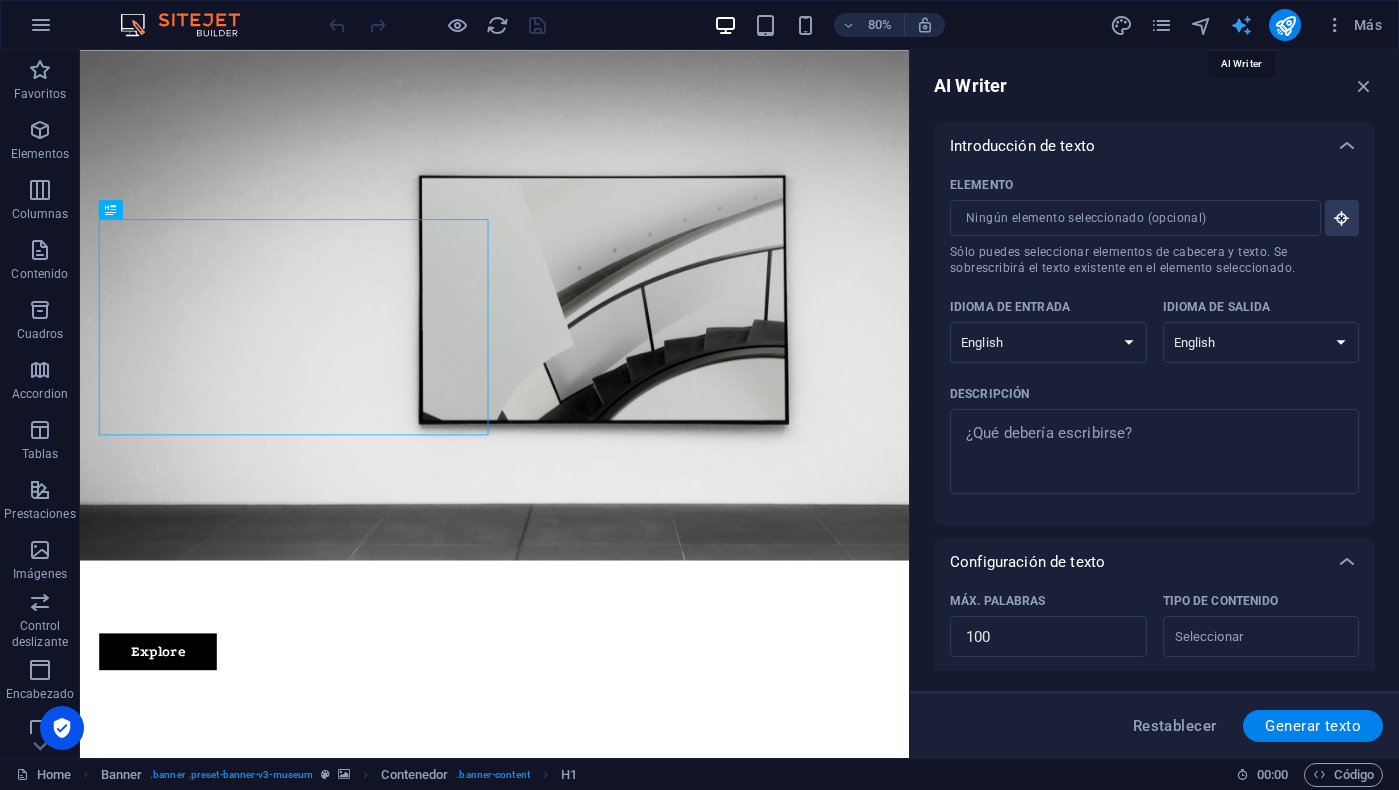 scroll, scrollTop: 0, scrollLeft: 0, axis: both 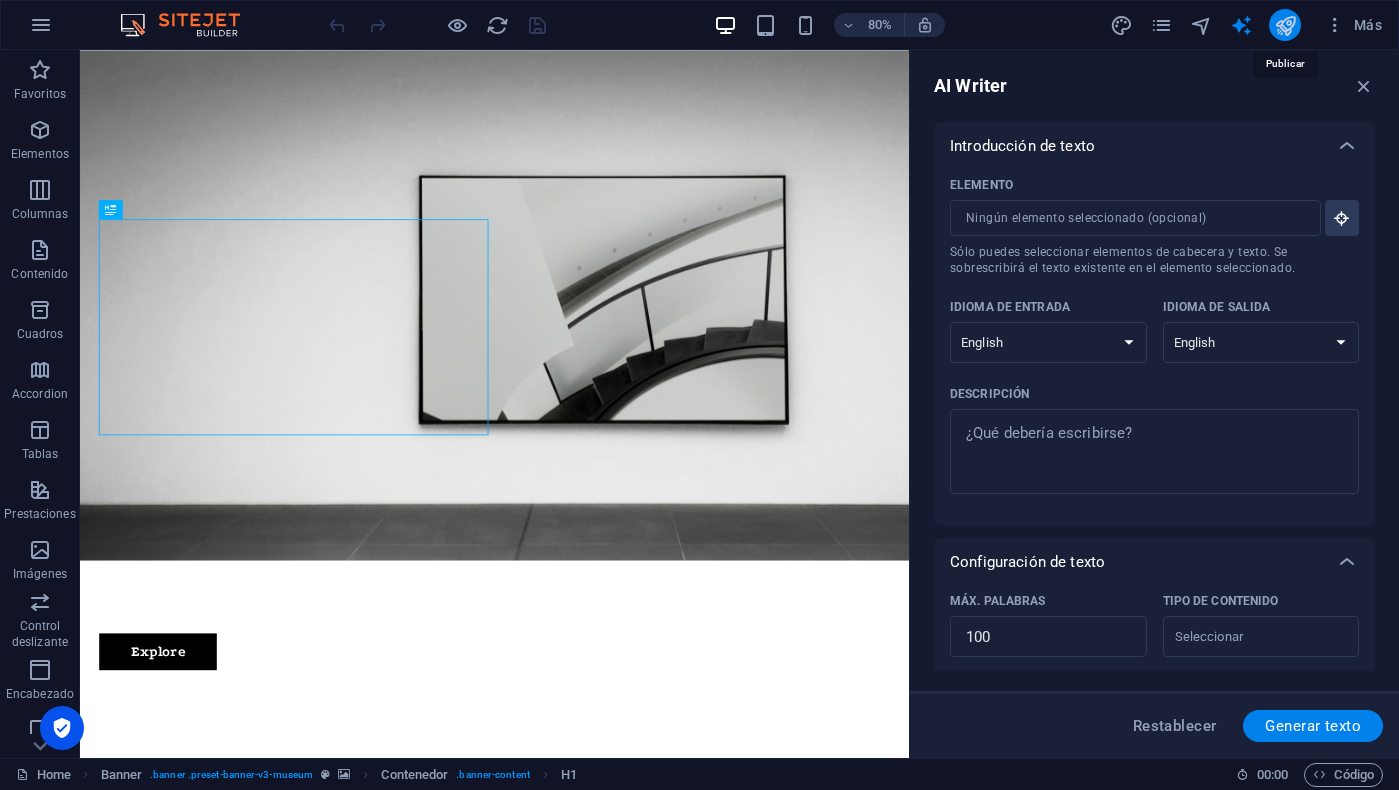 click at bounding box center (1285, 25) 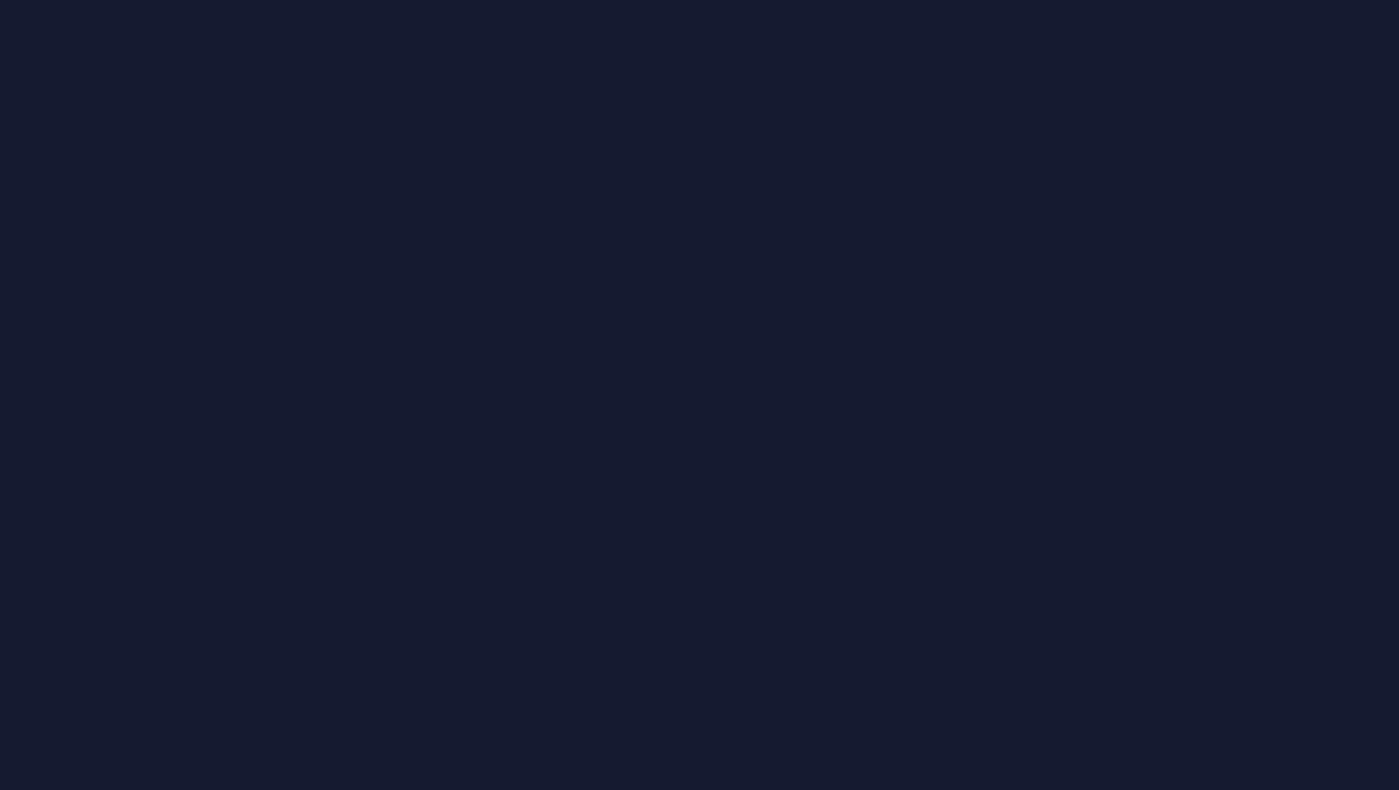 scroll, scrollTop: 0, scrollLeft: 0, axis: both 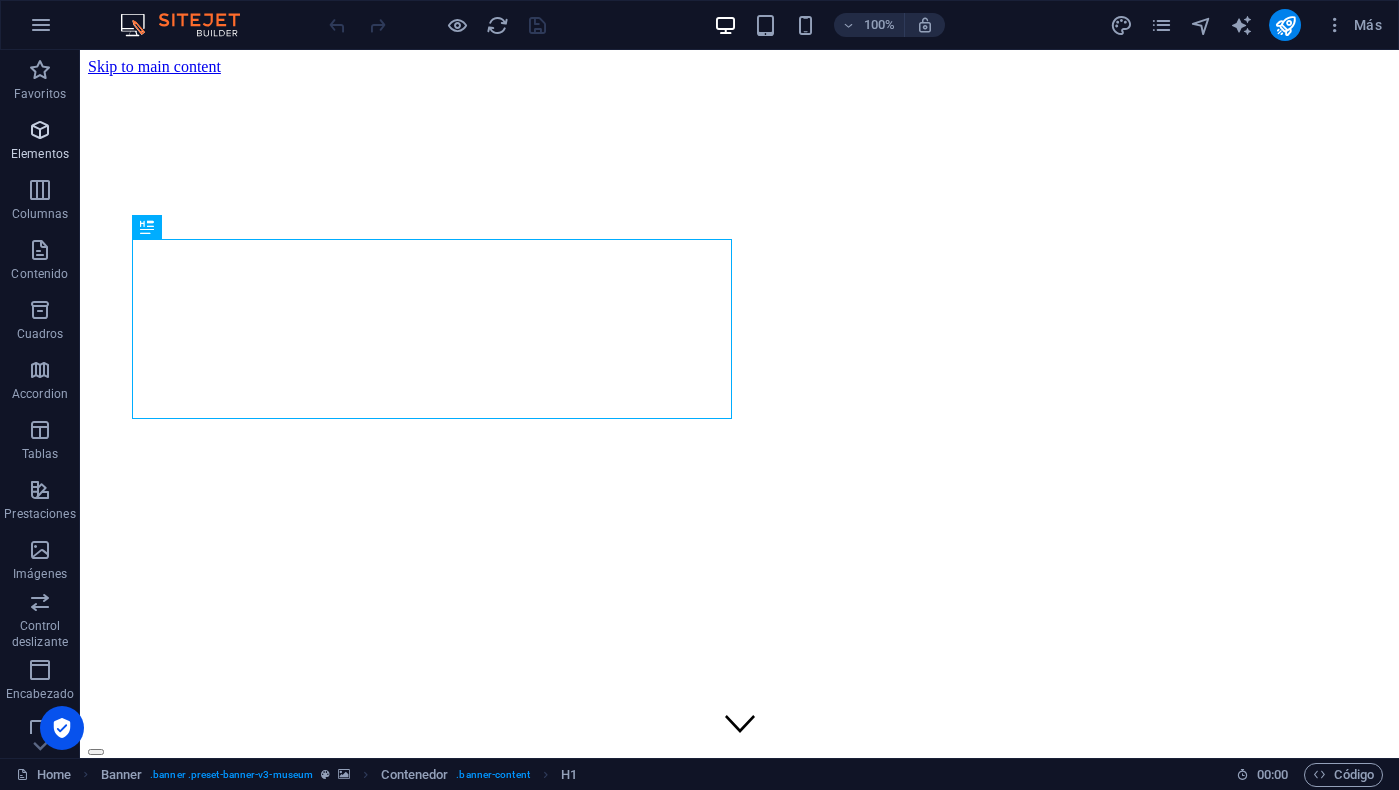 click at bounding box center [40, 130] 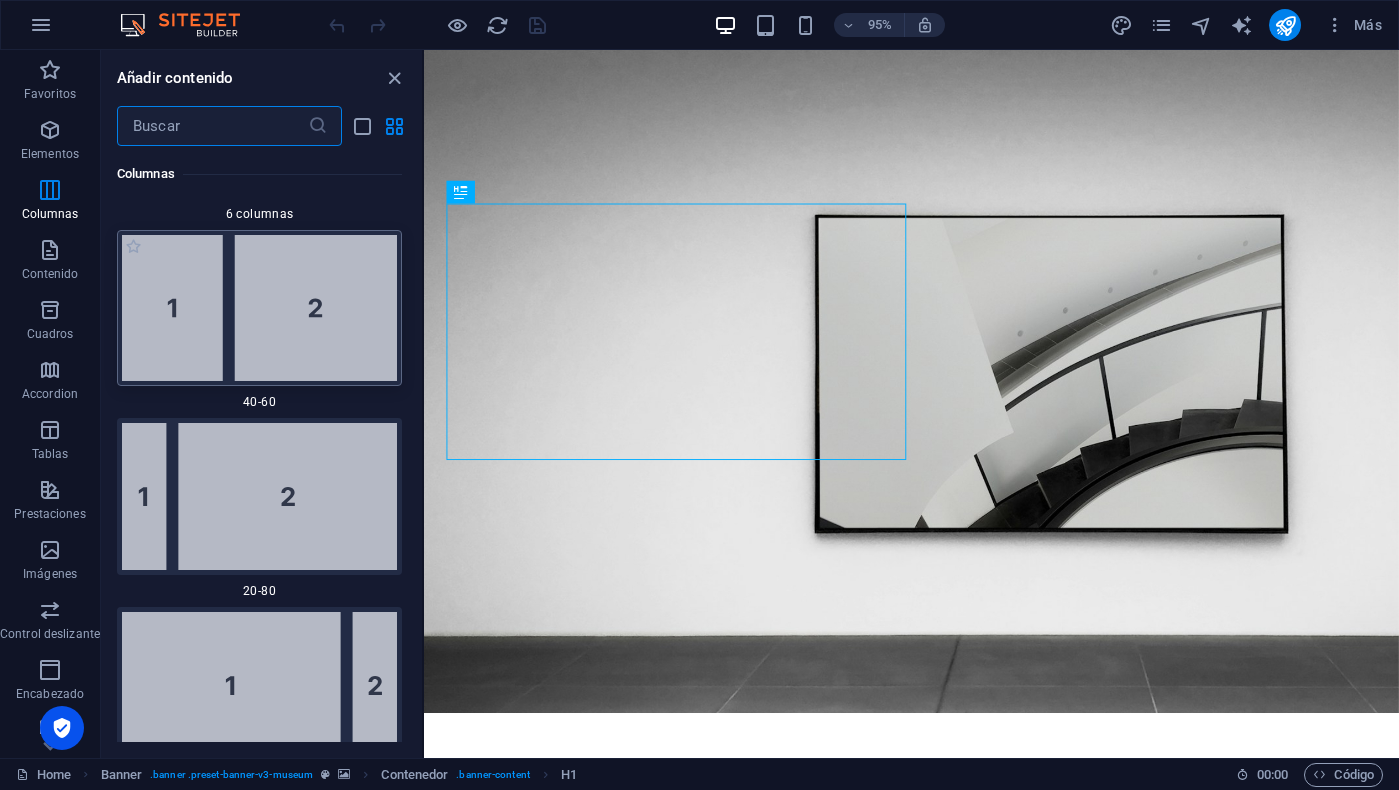 scroll, scrollTop: 2177, scrollLeft: 0, axis: vertical 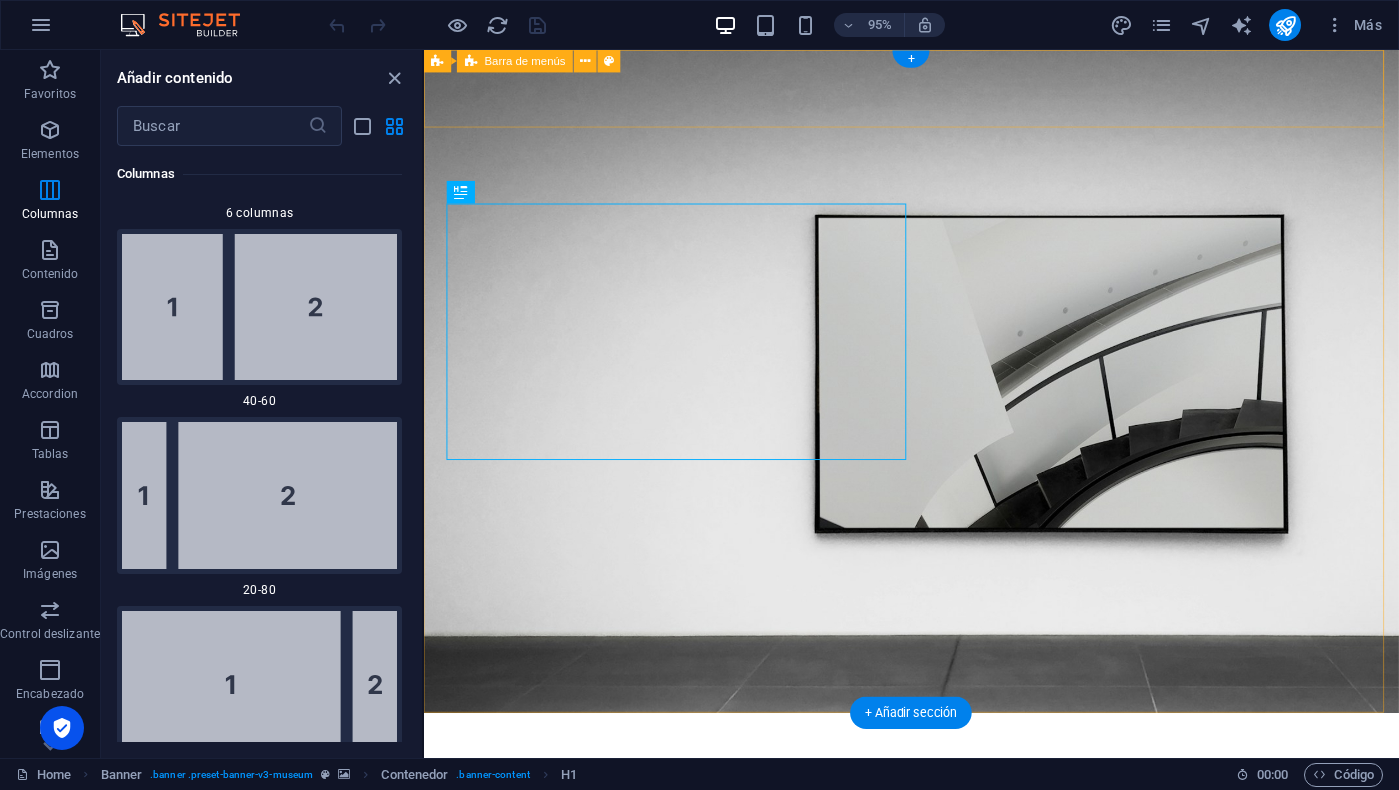click on "About Us Exhibitions Events Contact Explore" at bounding box center [937, 824] 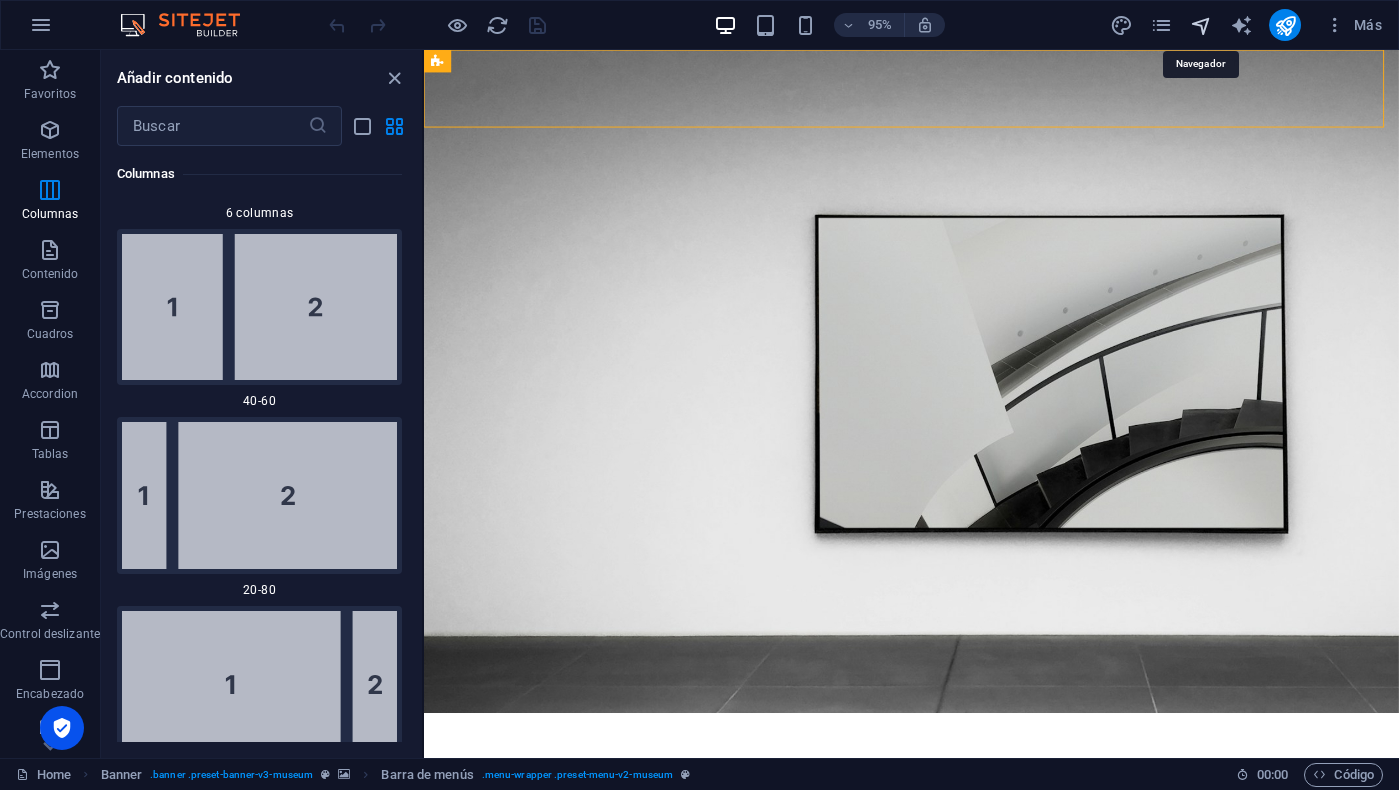 click at bounding box center [1201, 25] 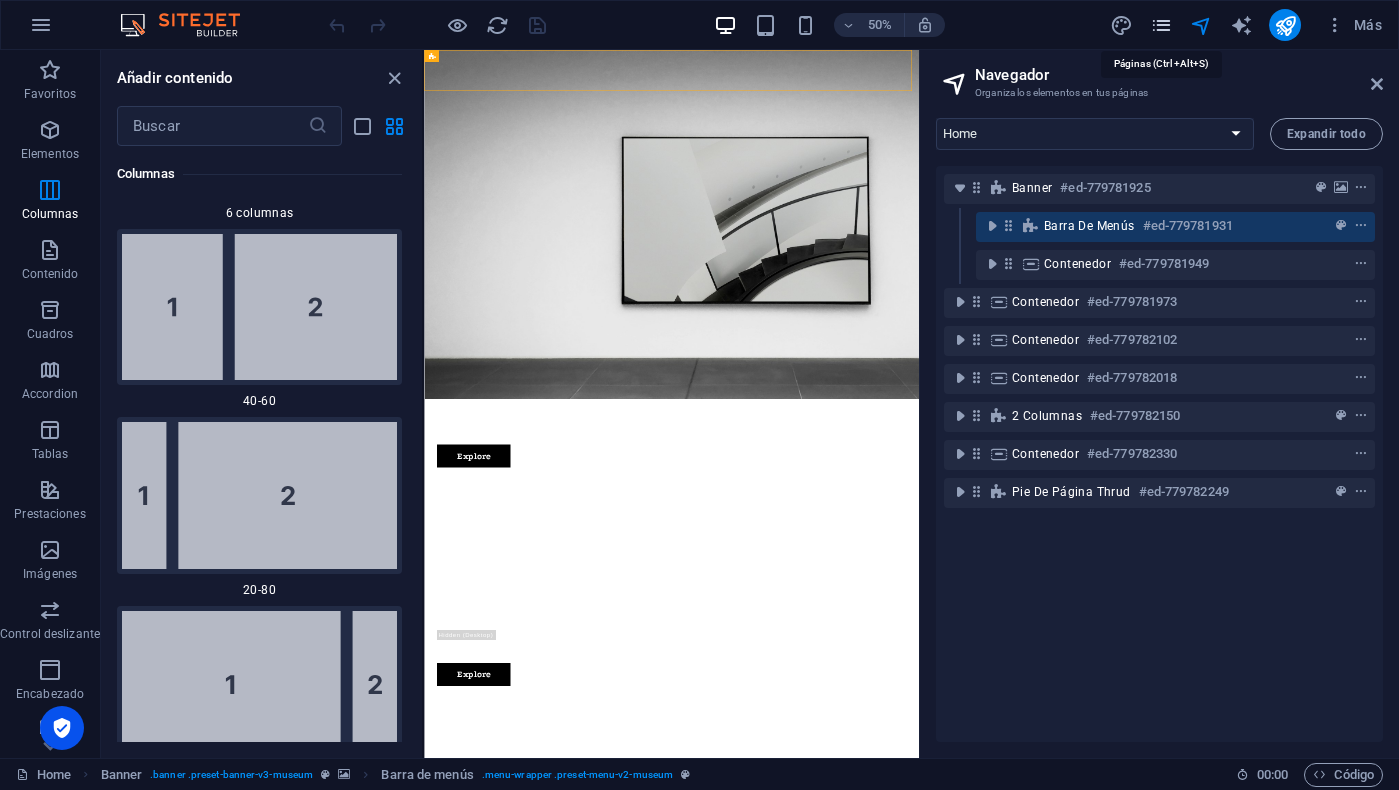 click at bounding box center [1161, 25] 